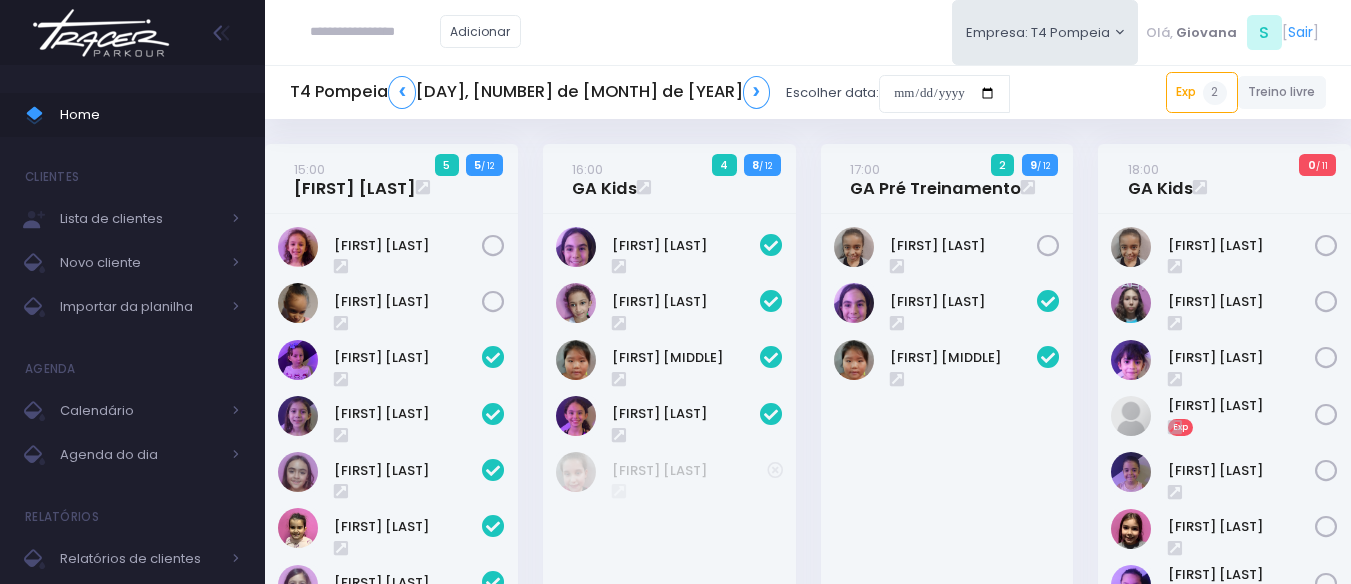 scroll, scrollTop: 0, scrollLeft: 0, axis: both 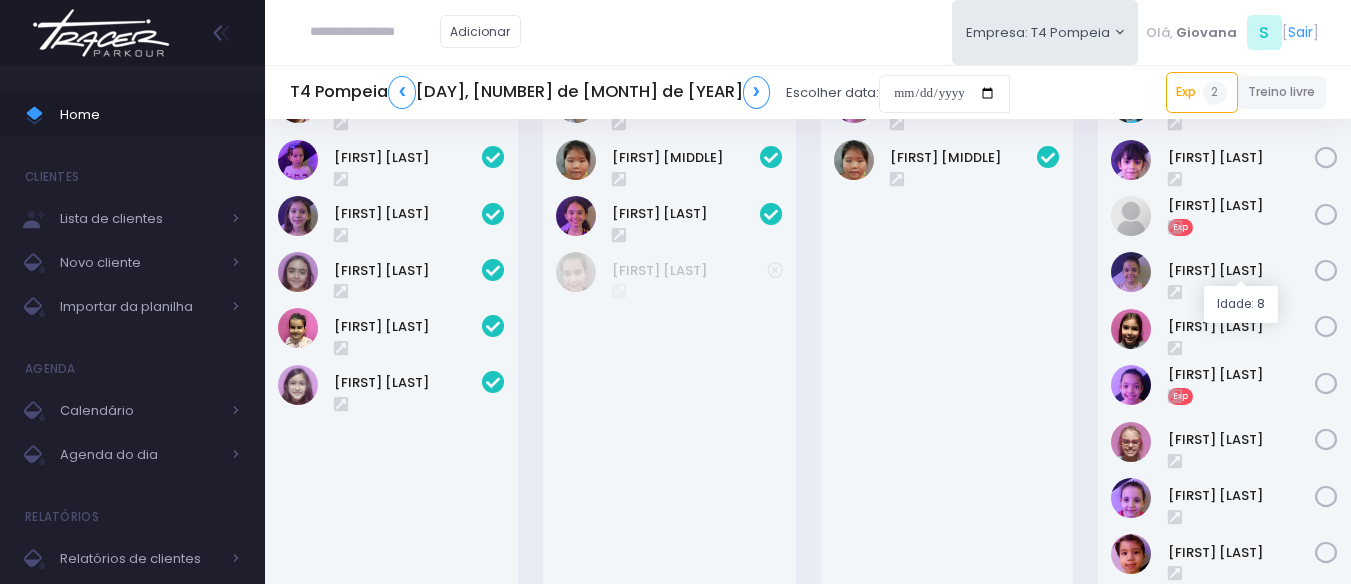 click on "Liz Whitaker" at bounding box center (1224, 272) 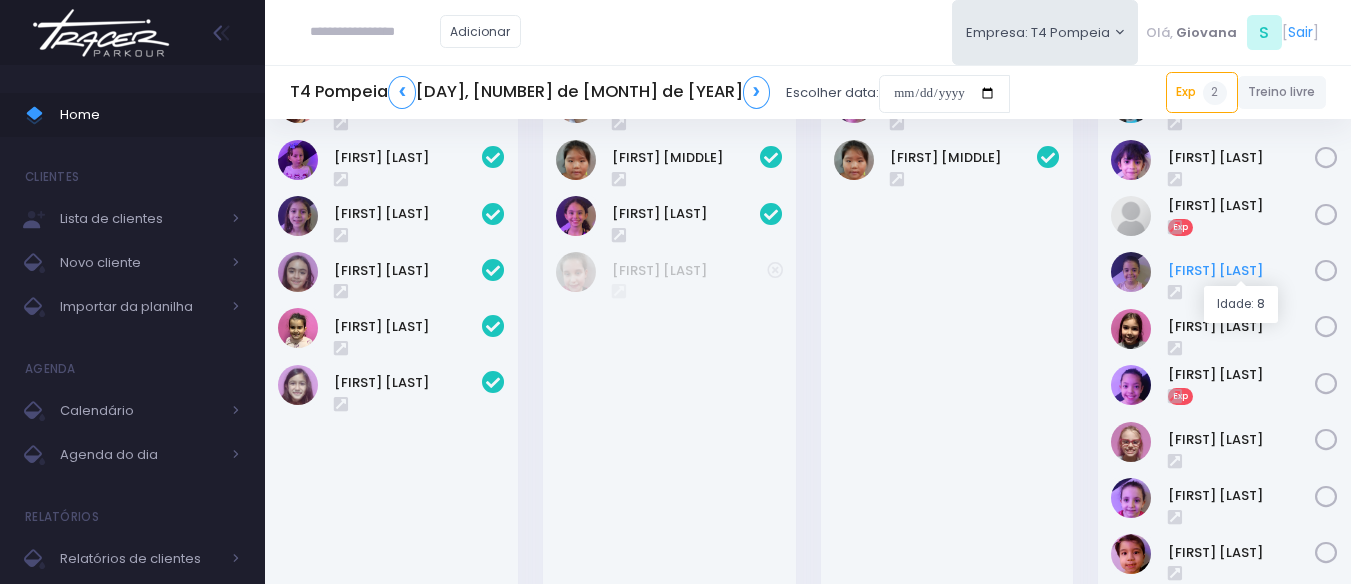 click on "Liz Whitaker" at bounding box center (1242, 271) 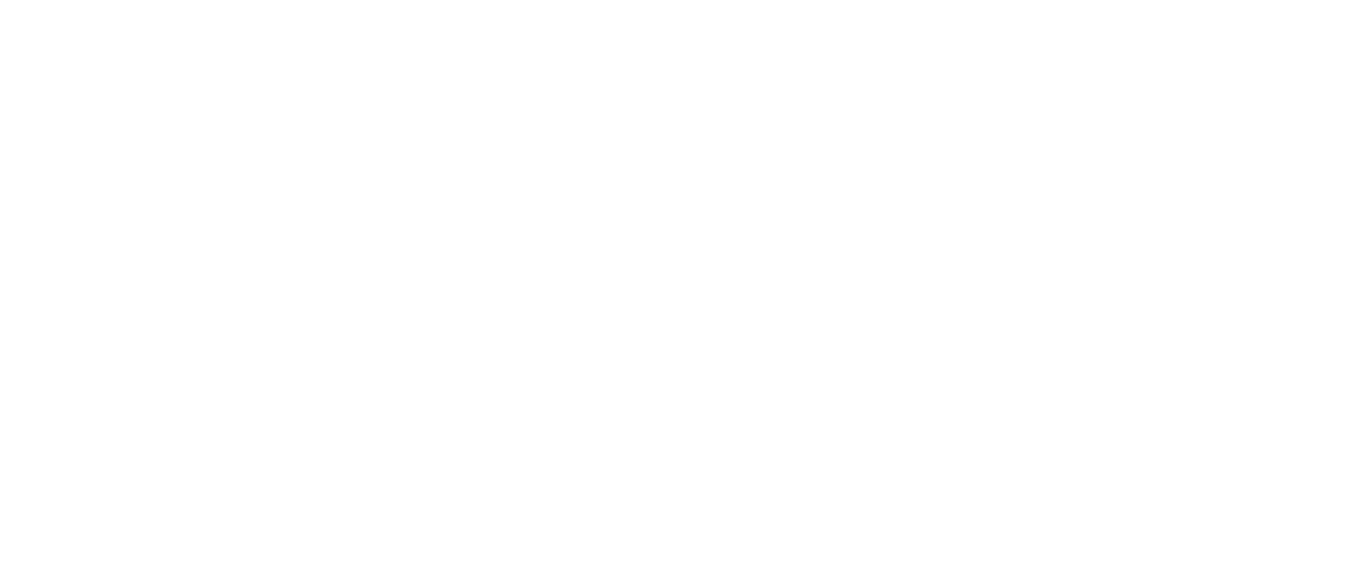scroll, scrollTop: 0, scrollLeft: 0, axis: both 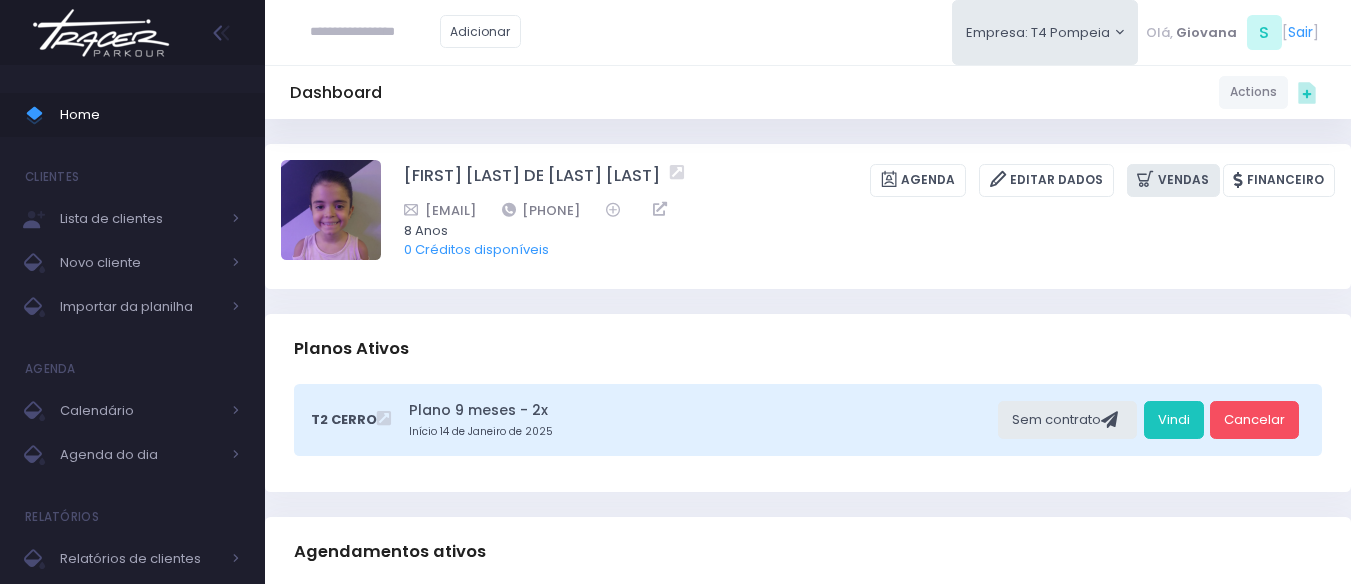 click on "Vendas" at bounding box center [1173, 180] 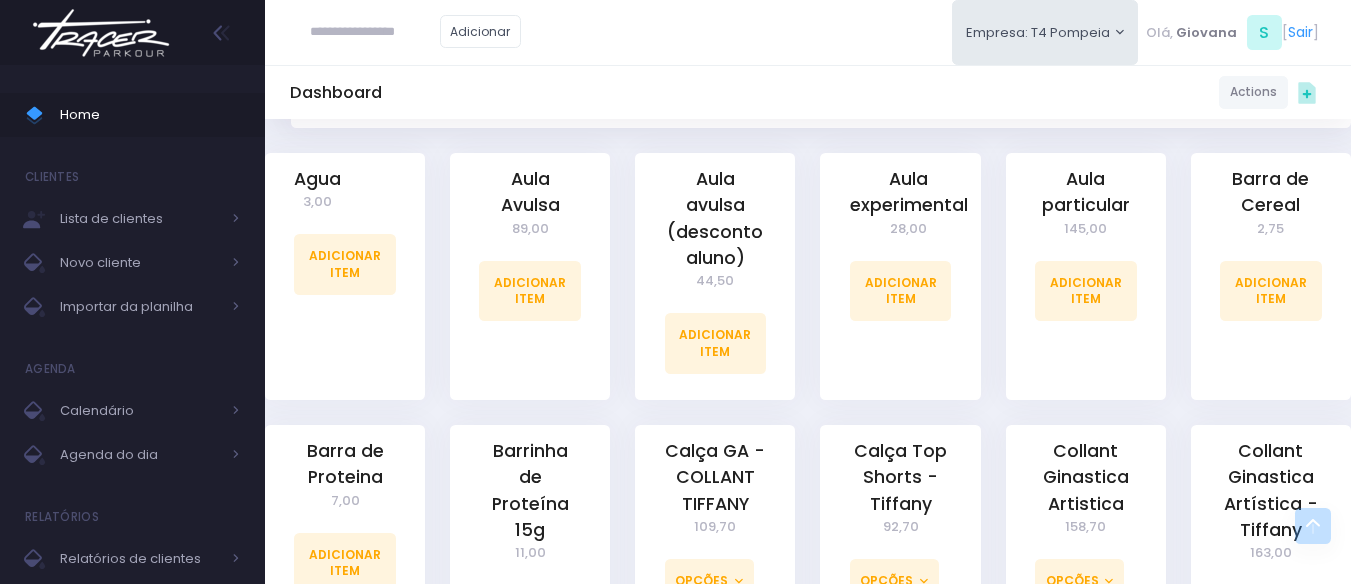 scroll, scrollTop: 600, scrollLeft: 0, axis: vertical 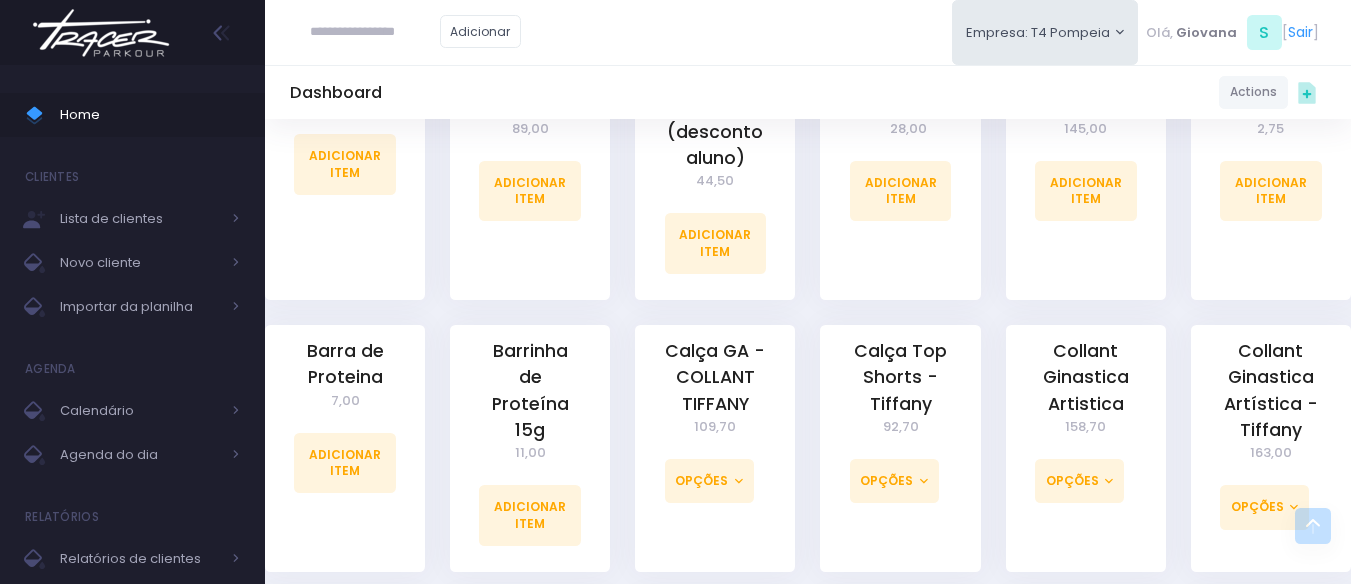 click on "Aula particular
145,00
Adicionar Item" at bounding box center [1085, 189] 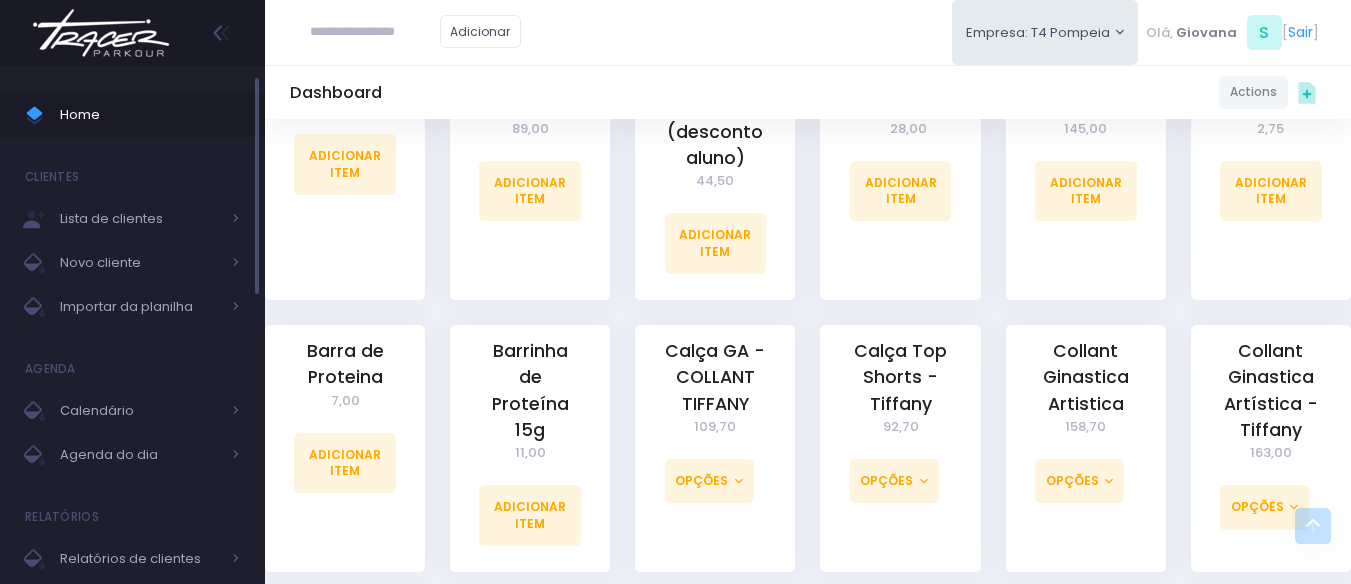 click on "Home" at bounding box center (132, 115) 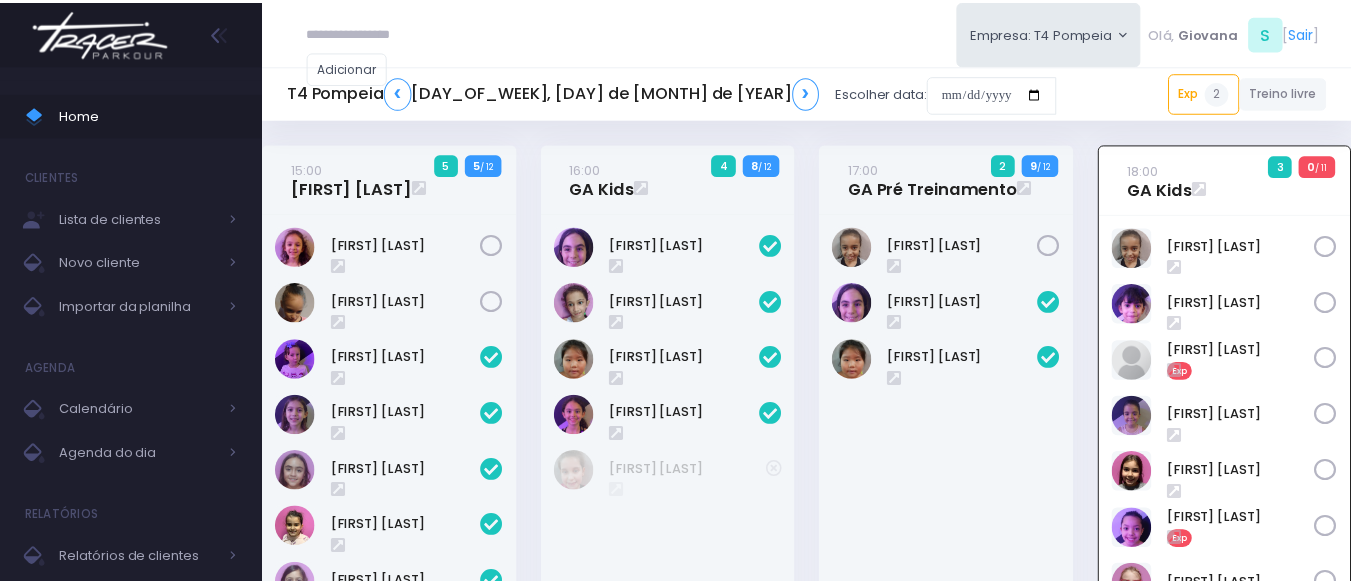 scroll, scrollTop: 144, scrollLeft: 0, axis: vertical 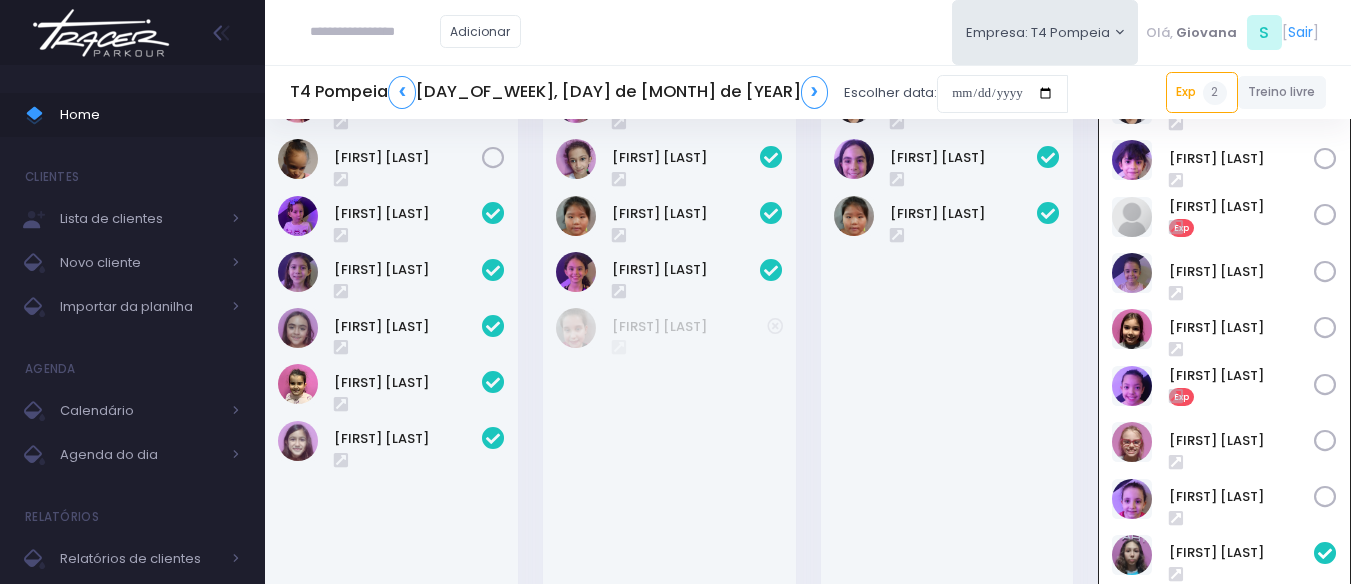 click on "[TIME] GA Pré Treinamento
[NUMBER]
[NUMBER]  / [NUMBER]" at bounding box center (947, 371) 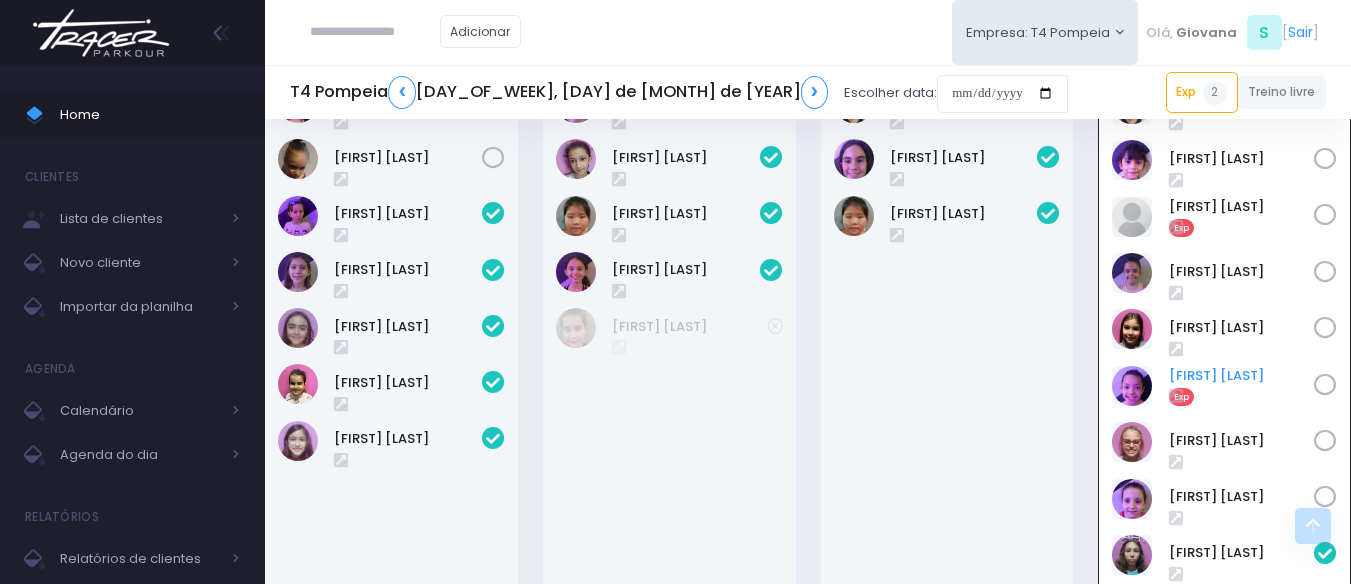 scroll, scrollTop: 44, scrollLeft: 0, axis: vertical 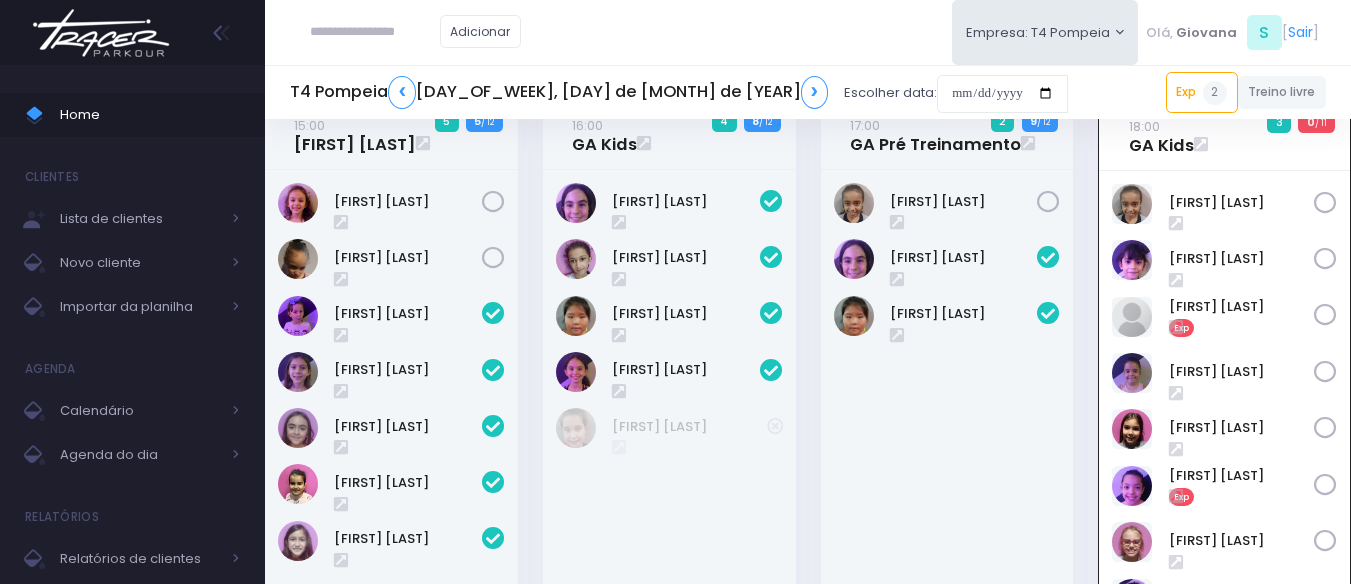 click on "18:00 GA Kids
3
0  / 11" at bounding box center [1224, 136] 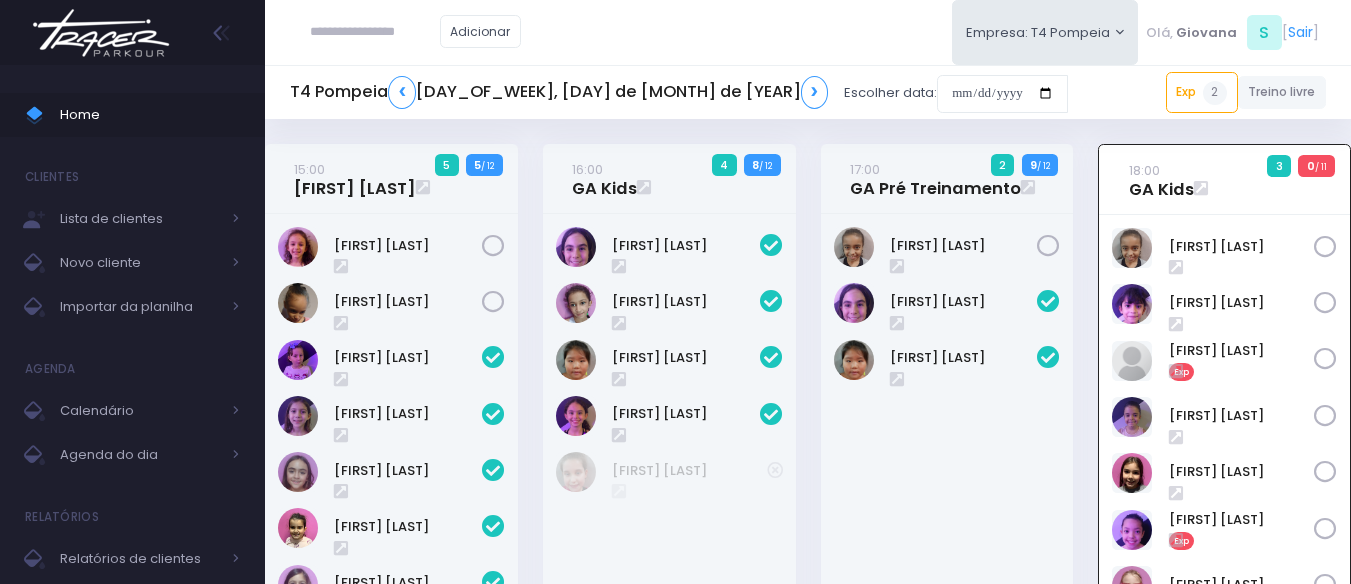 click on "18:00 GA Kids
3
0  / 11" at bounding box center (1225, 515) 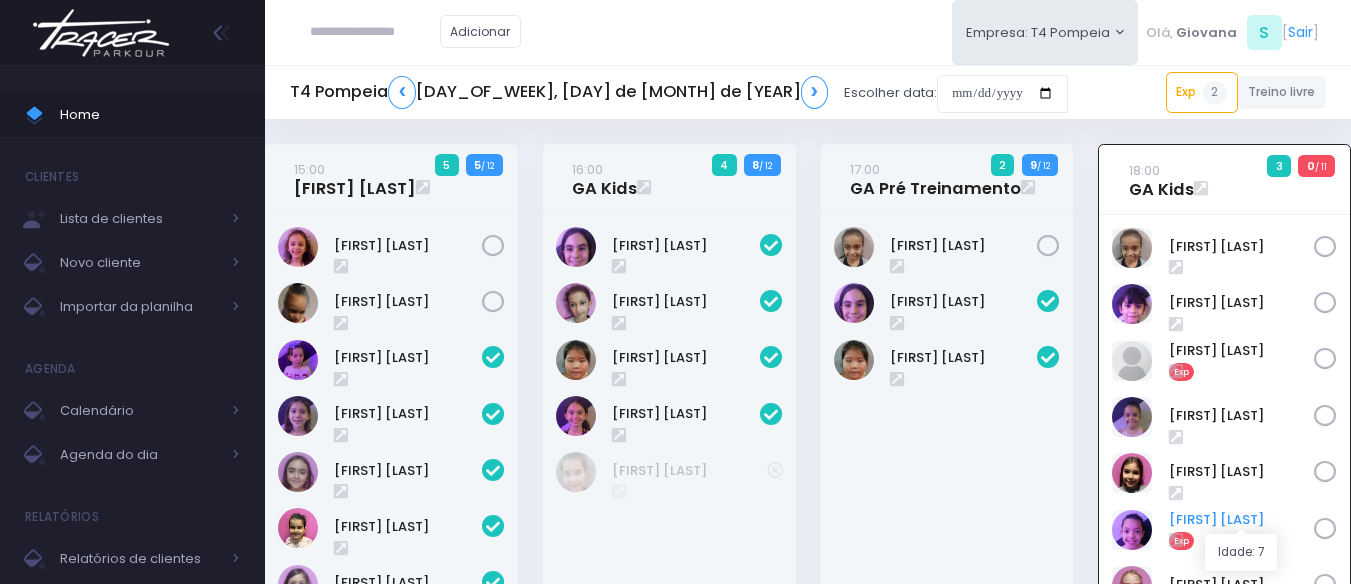 click on "Nina Amorim" at bounding box center [1242, 520] 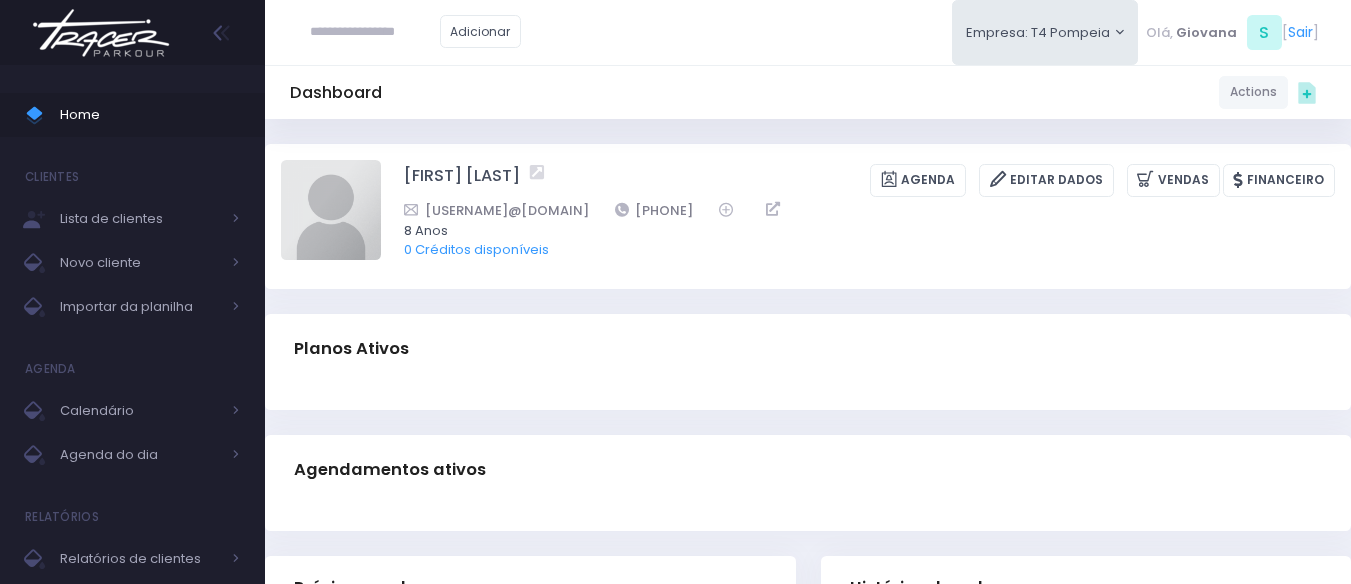 scroll, scrollTop: 0, scrollLeft: 0, axis: both 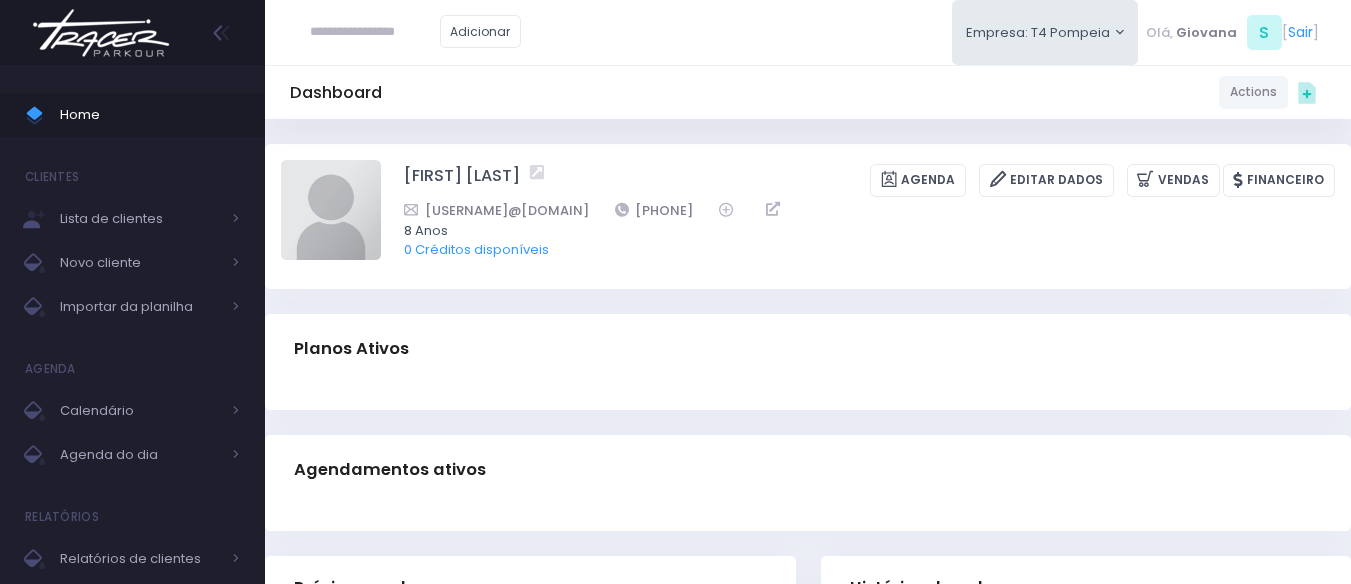 click on "0 Créditos disponíveis" at bounding box center (856, 250) 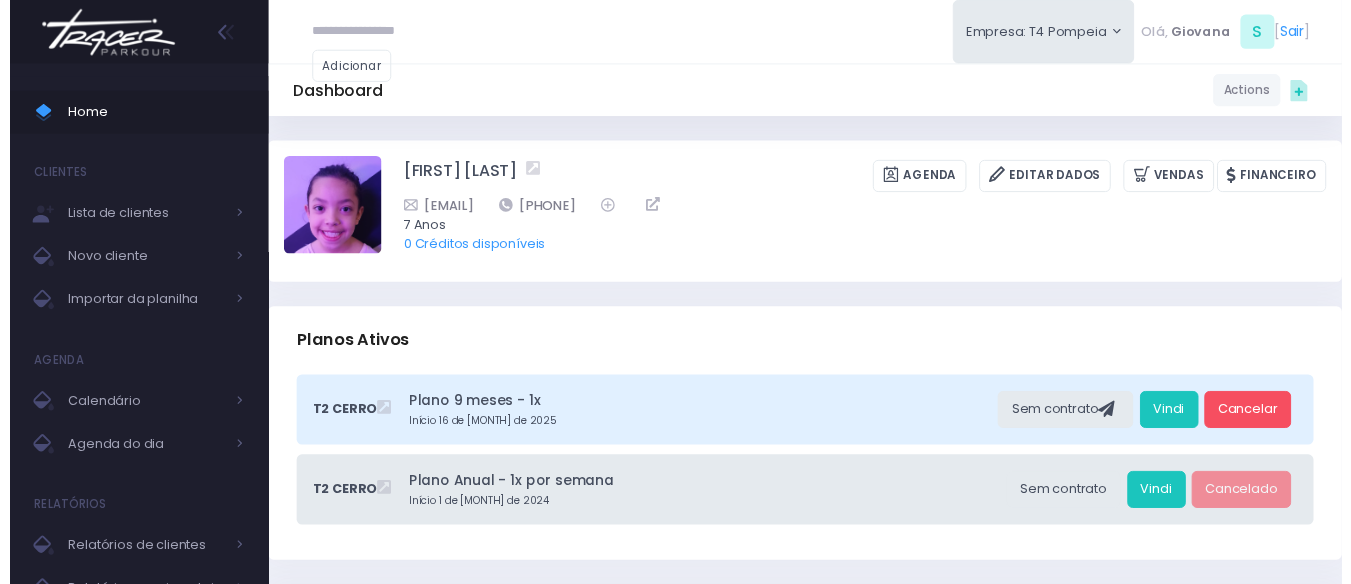 scroll, scrollTop: 0, scrollLeft: 0, axis: both 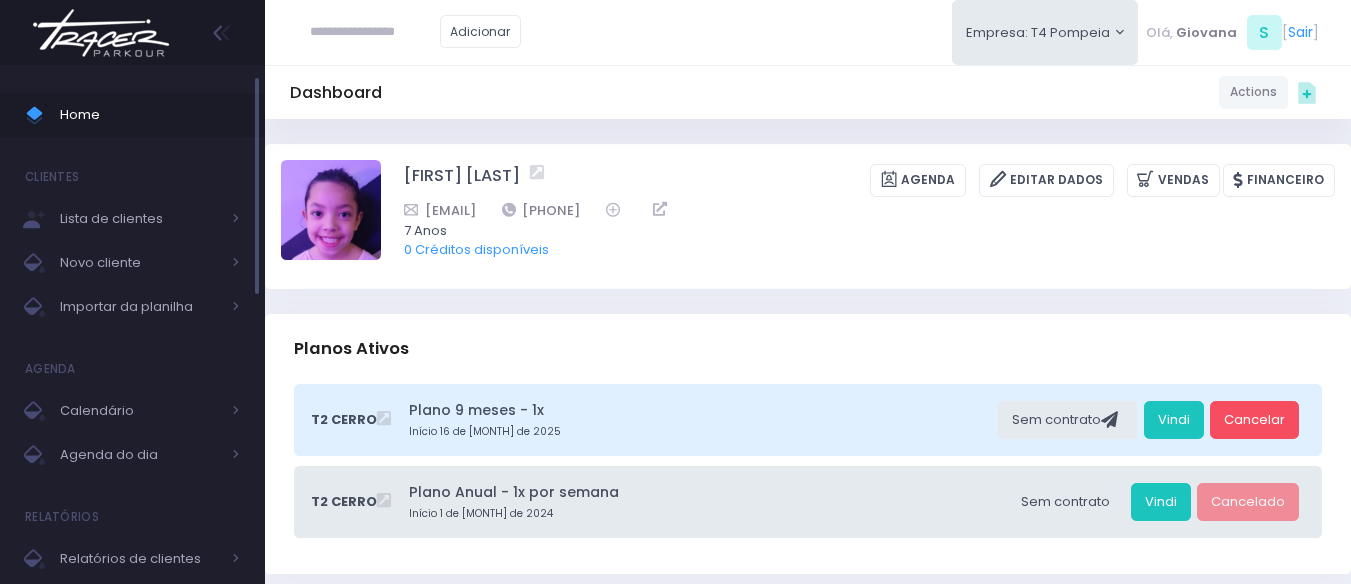 click on "Home" at bounding box center (150, 115) 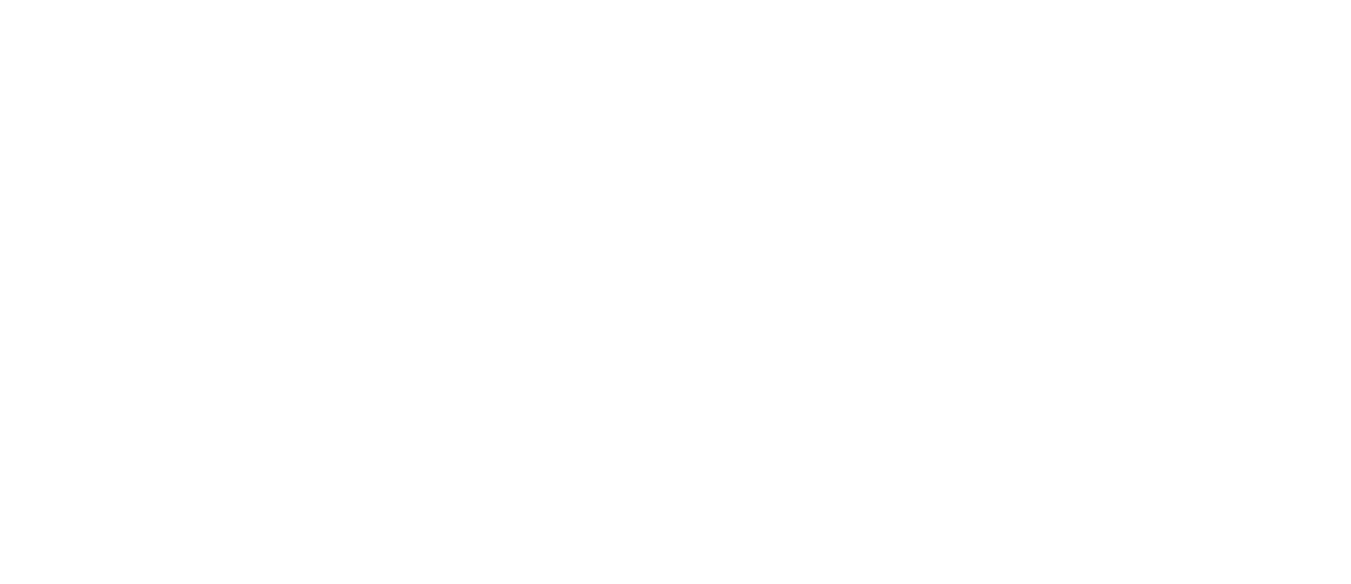 scroll, scrollTop: 0, scrollLeft: 0, axis: both 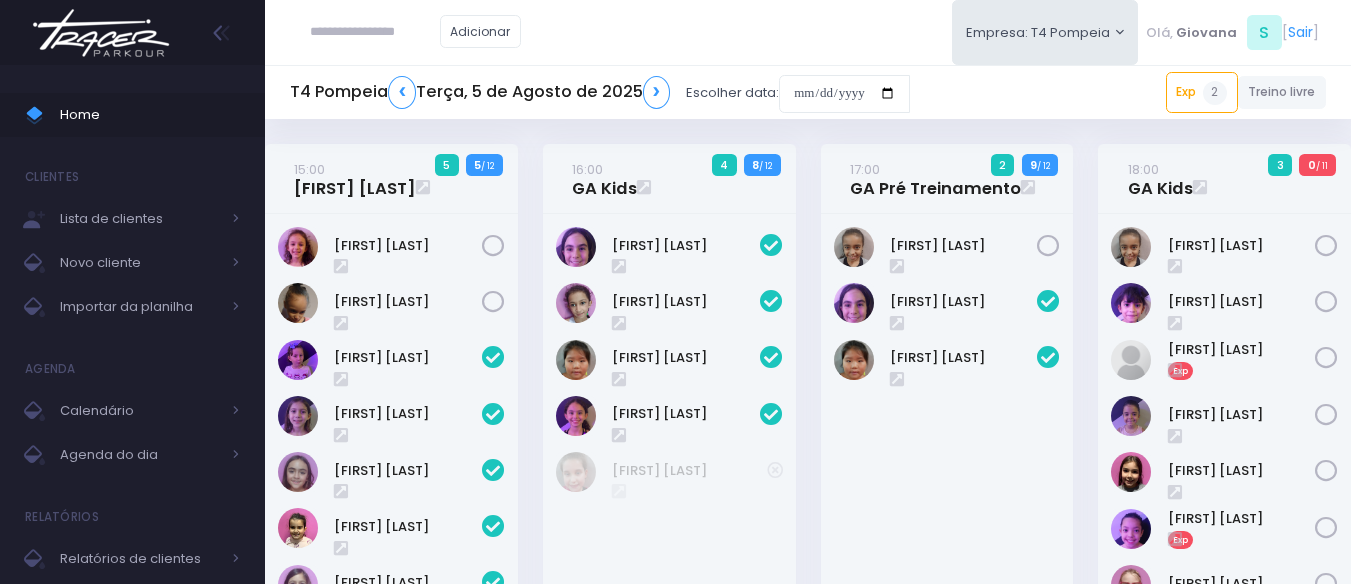 click on "18:00 GA Kids
3
0  / 11" at bounding box center [1225, 514] 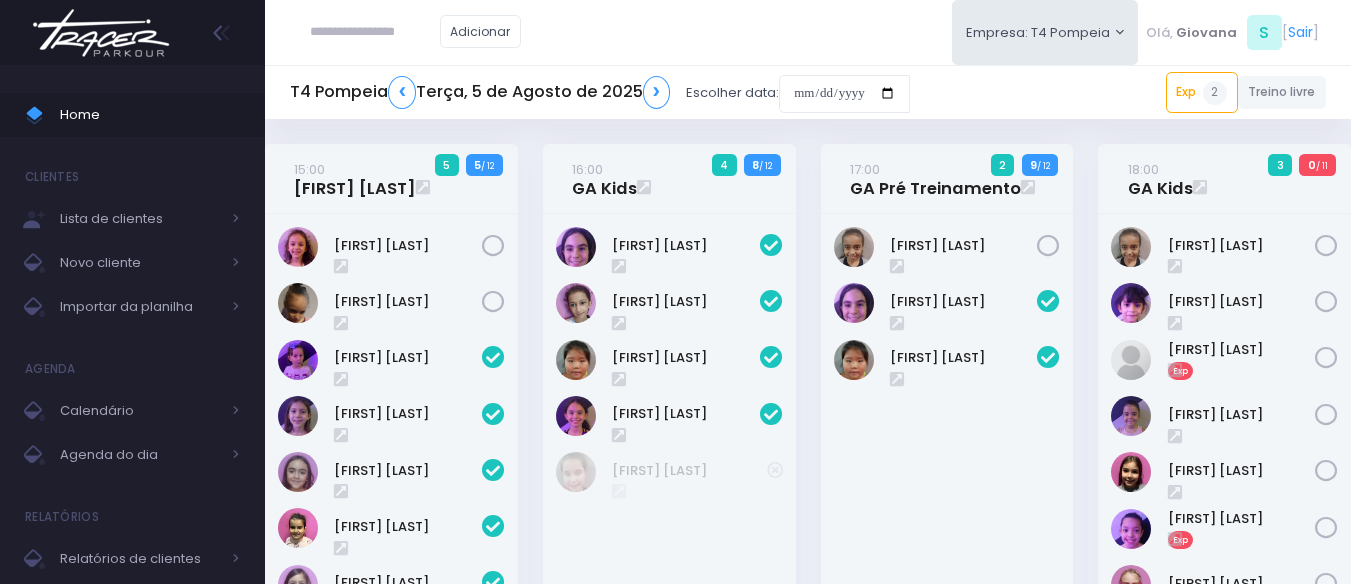 click on "18:00 GA Kids
3
0  / 11" at bounding box center (1225, 514) 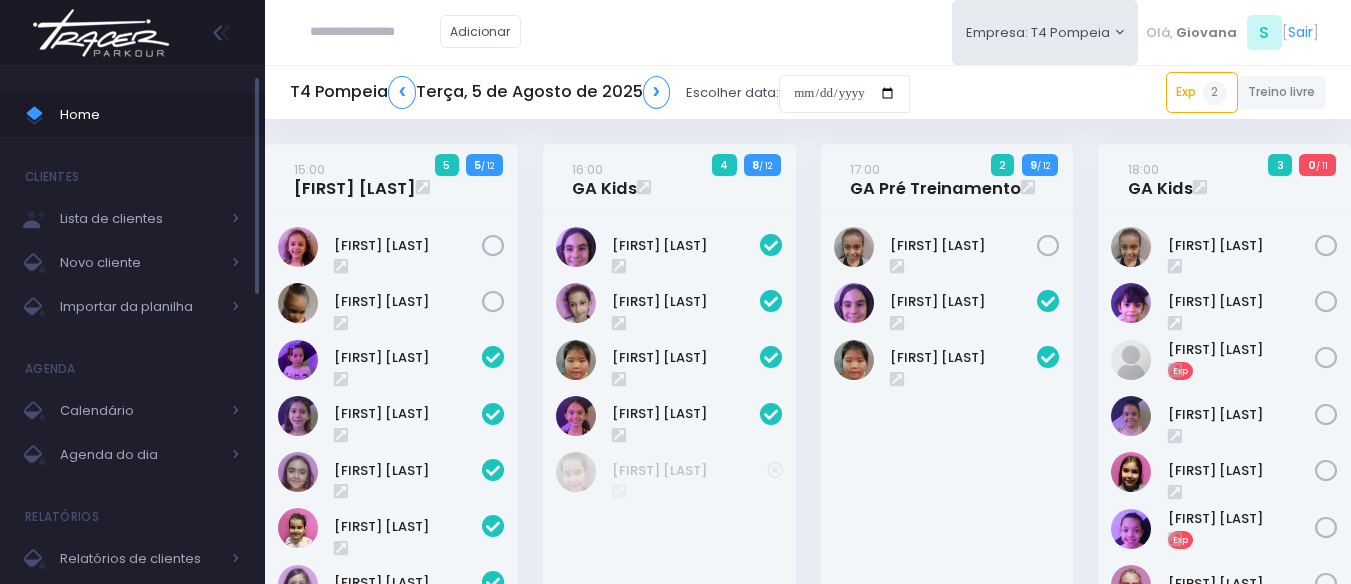 click on "Home" at bounding box center [150, 115] 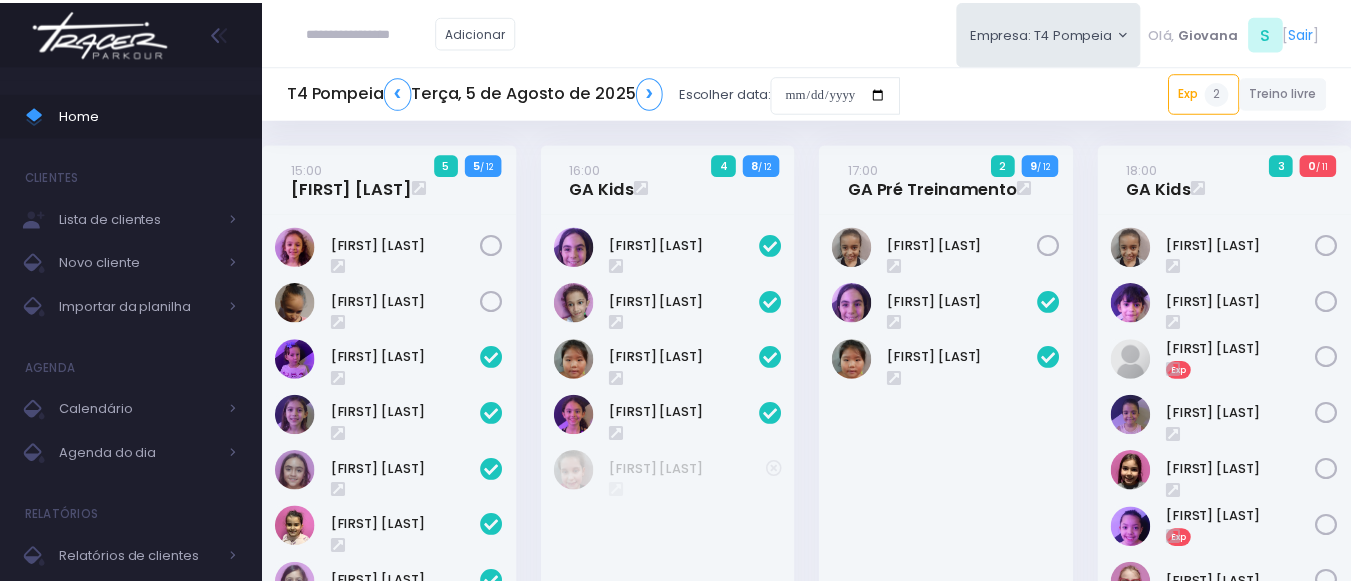 scroll, scrollTop: 0, scrollLeft: 0, axis: both 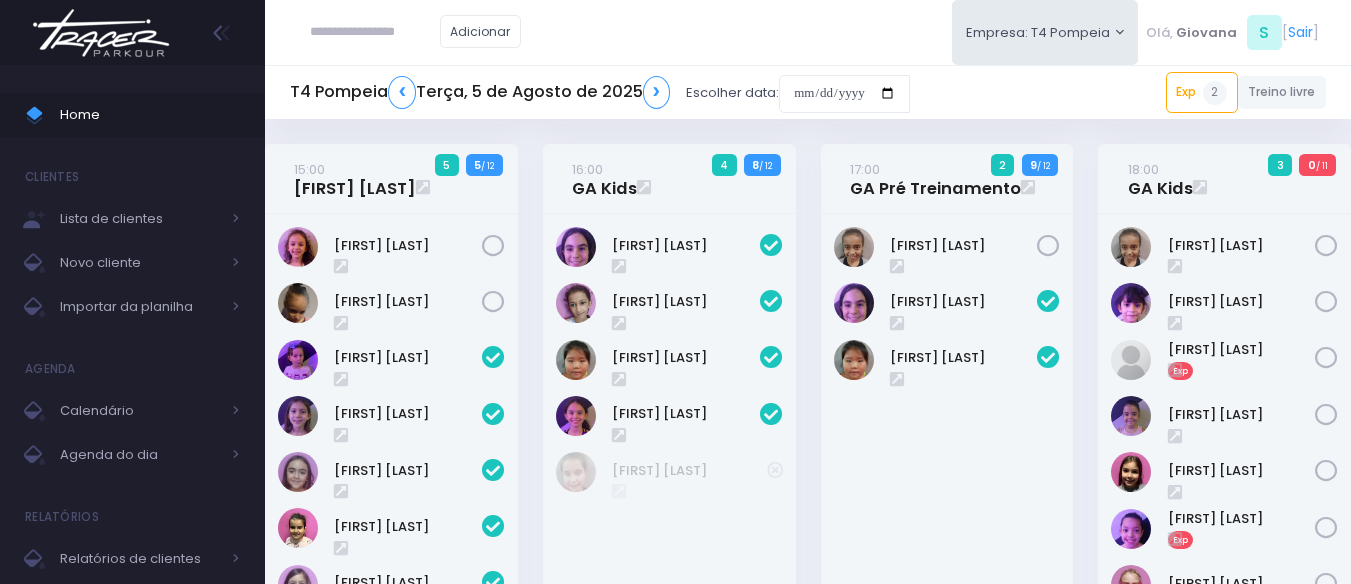 click on "Antonella Rossi" at bounding box center (669, 537) 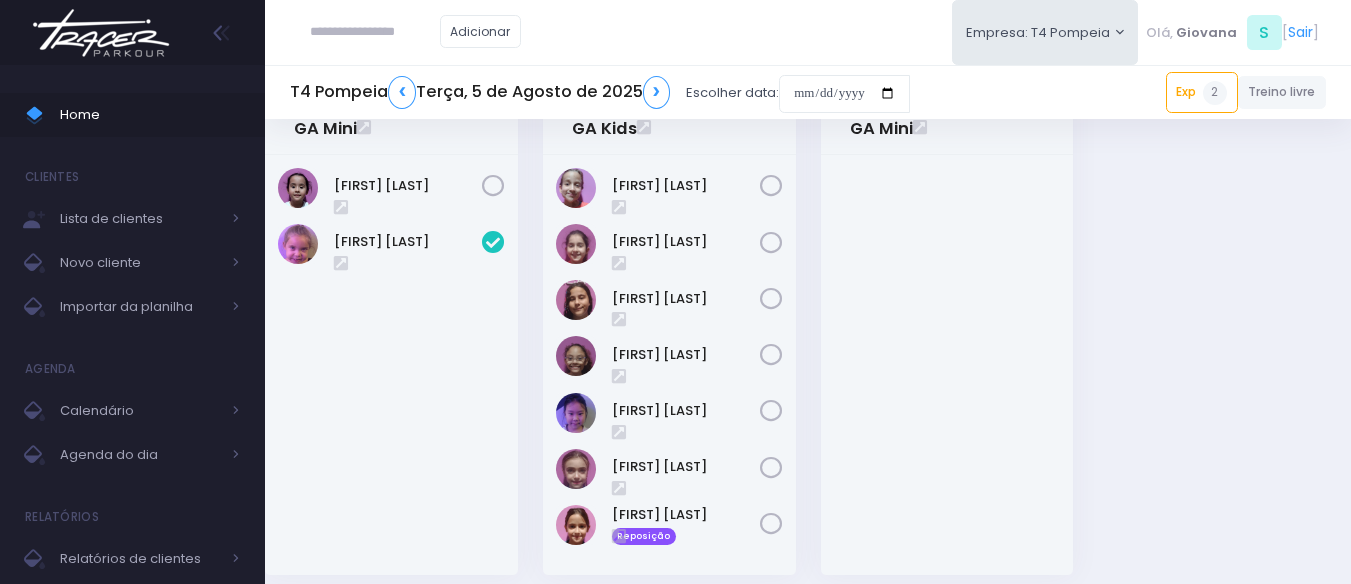 scroll, scrollTop: 900, scrollLeft: 0, axis: vertical 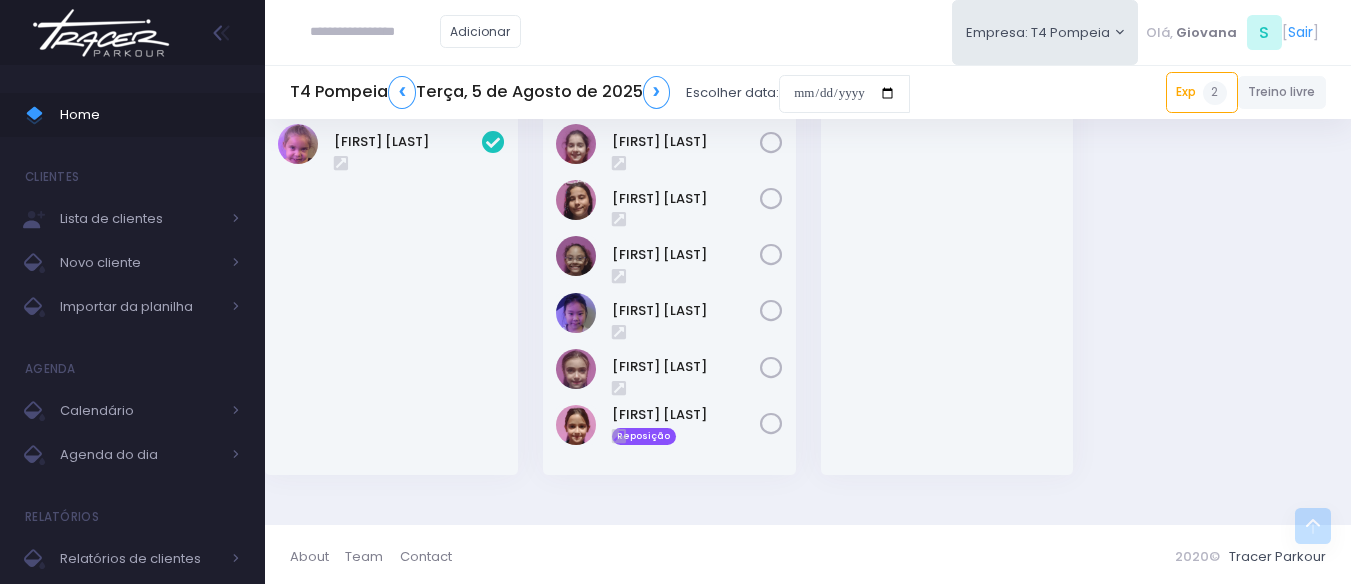 click on "19:00 GA Kids
5  / 12" at bounding box center (669, 242) 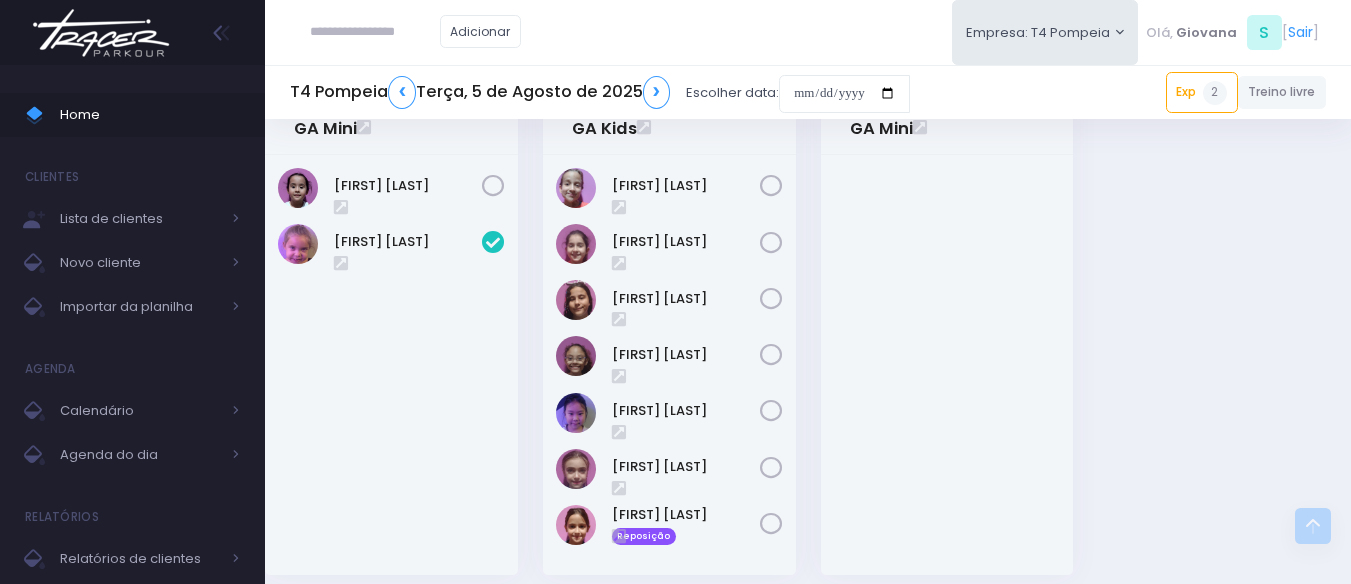 click on "19:00 GA Kids
5  / 12" at bounding box center (669, 342) 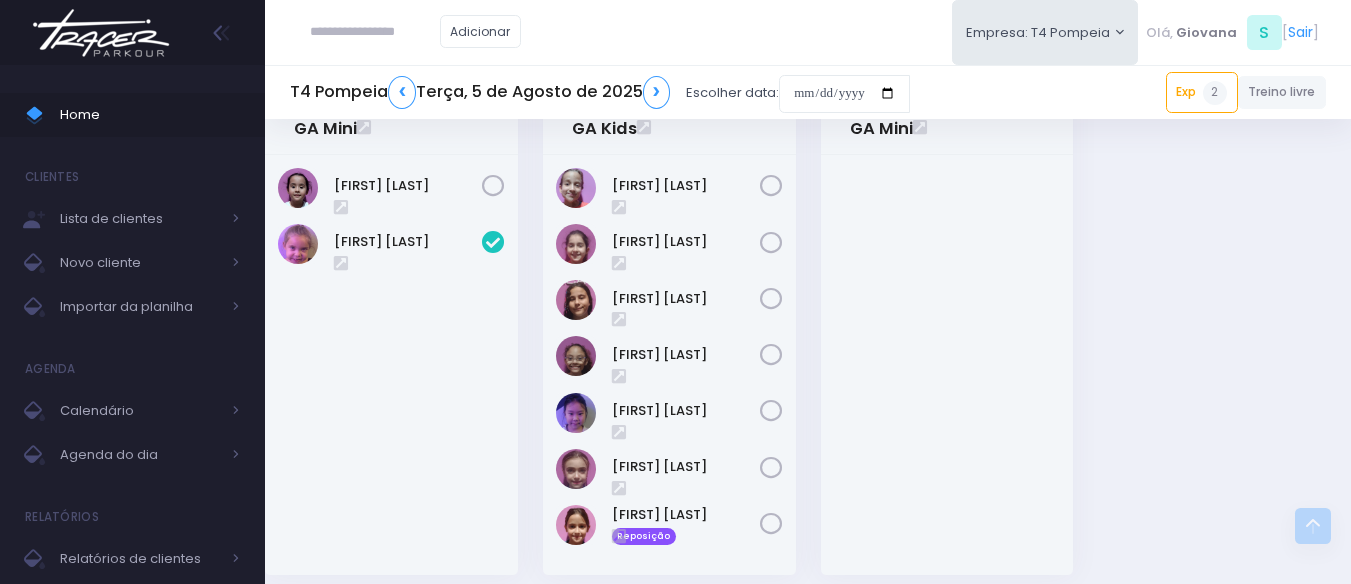 click on "19:01 GA Mini
12  / 12" at bounding box center [947, 342] 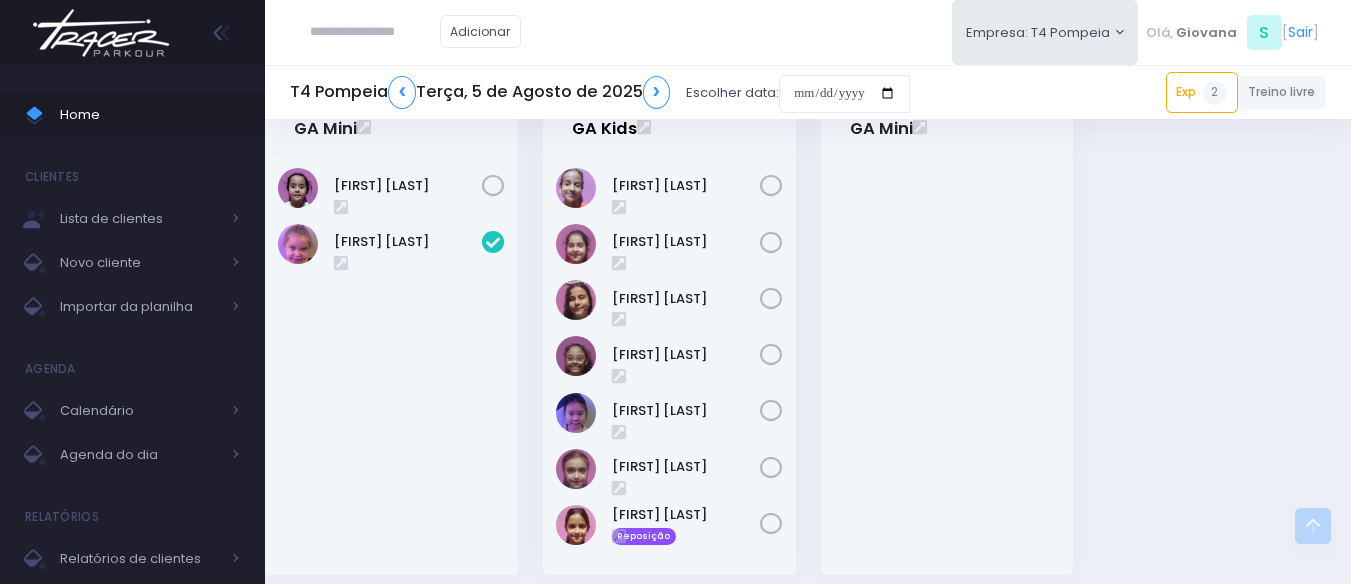 click on "19:00 GA Kids" at bounding box center [604, 119] 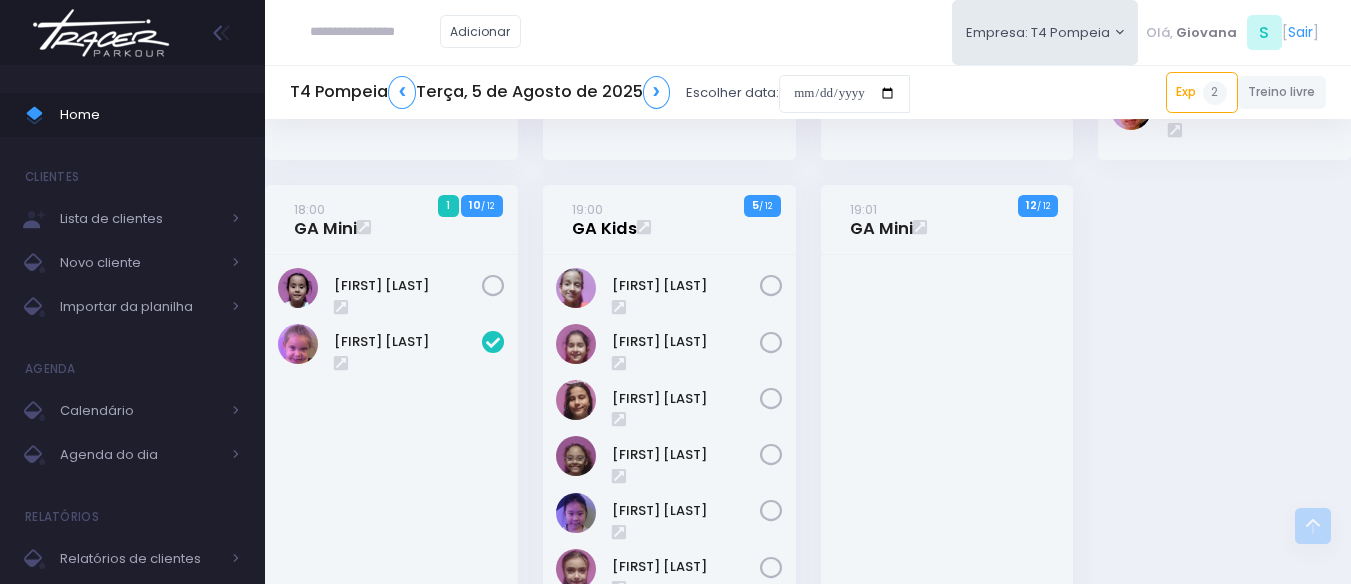 click on "19:00 GA Kids" at bounding box center (604, 219) 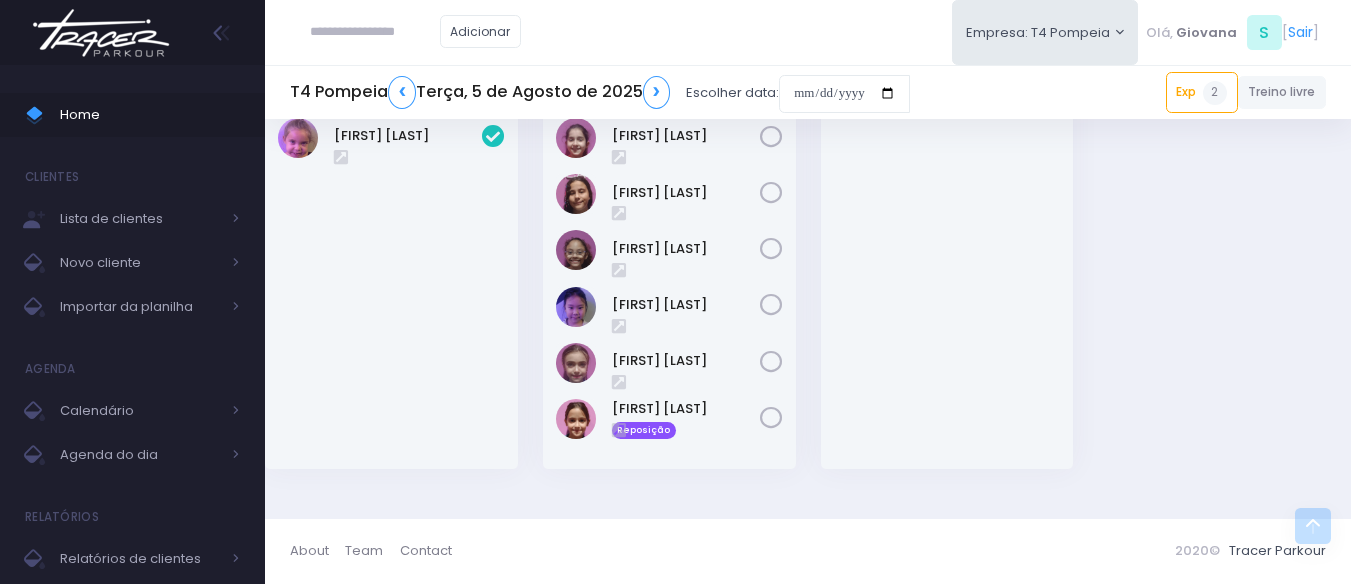 click at bounding box center [947, 259] 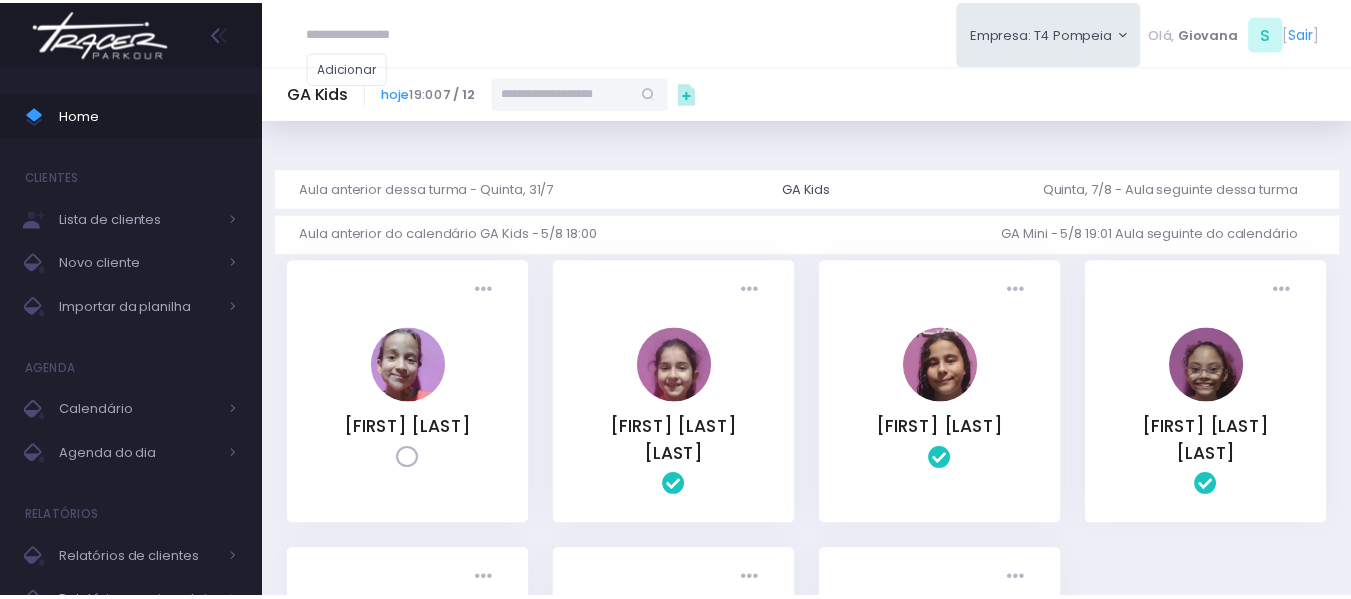 scroll, scrollTop: 0, scrollLeft: 0, axis: both 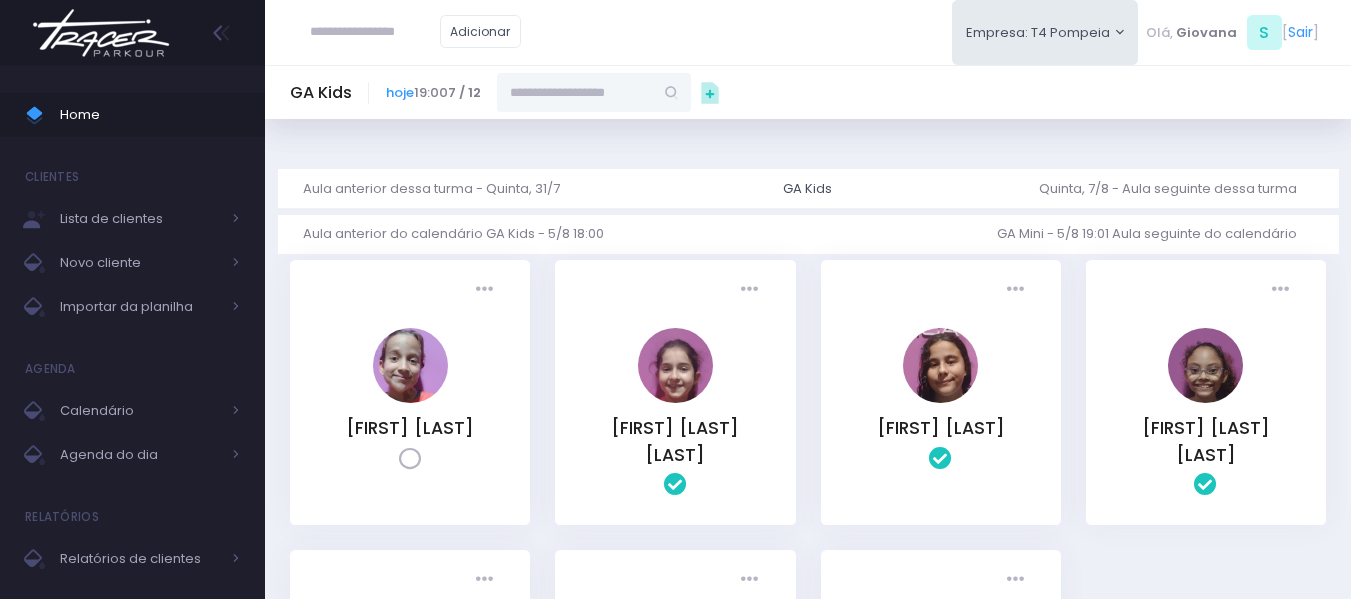 click at bounding box center (575, 92) 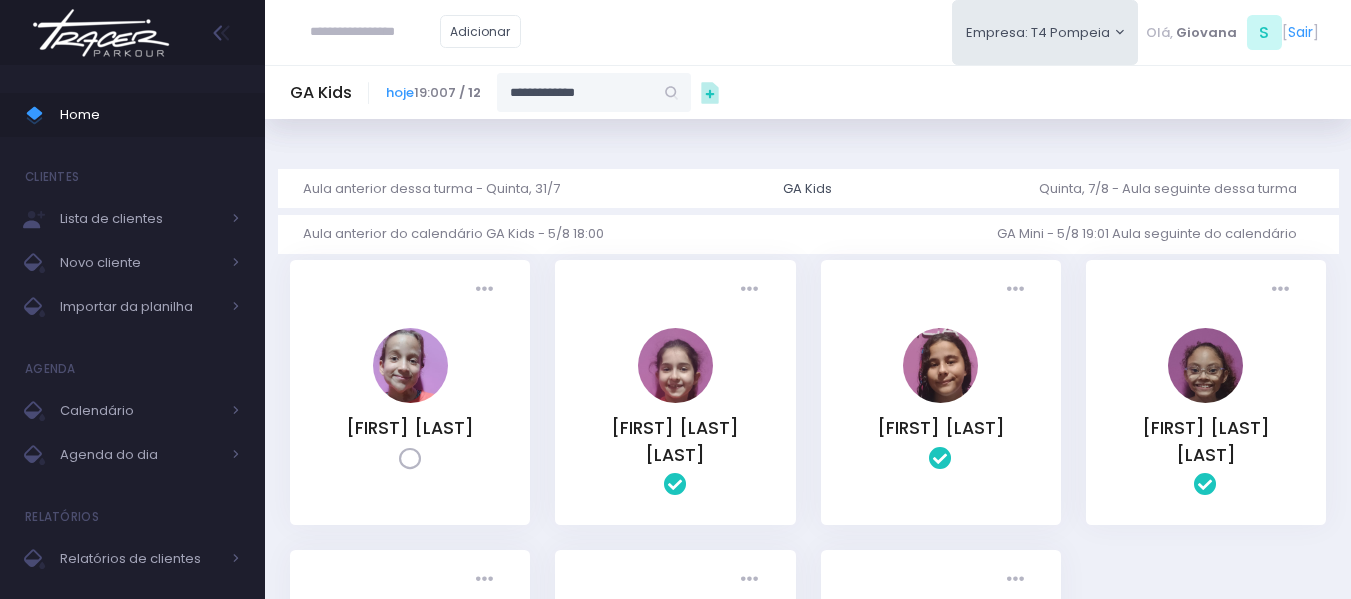 click on "**********" at bounding box center [575, 92] 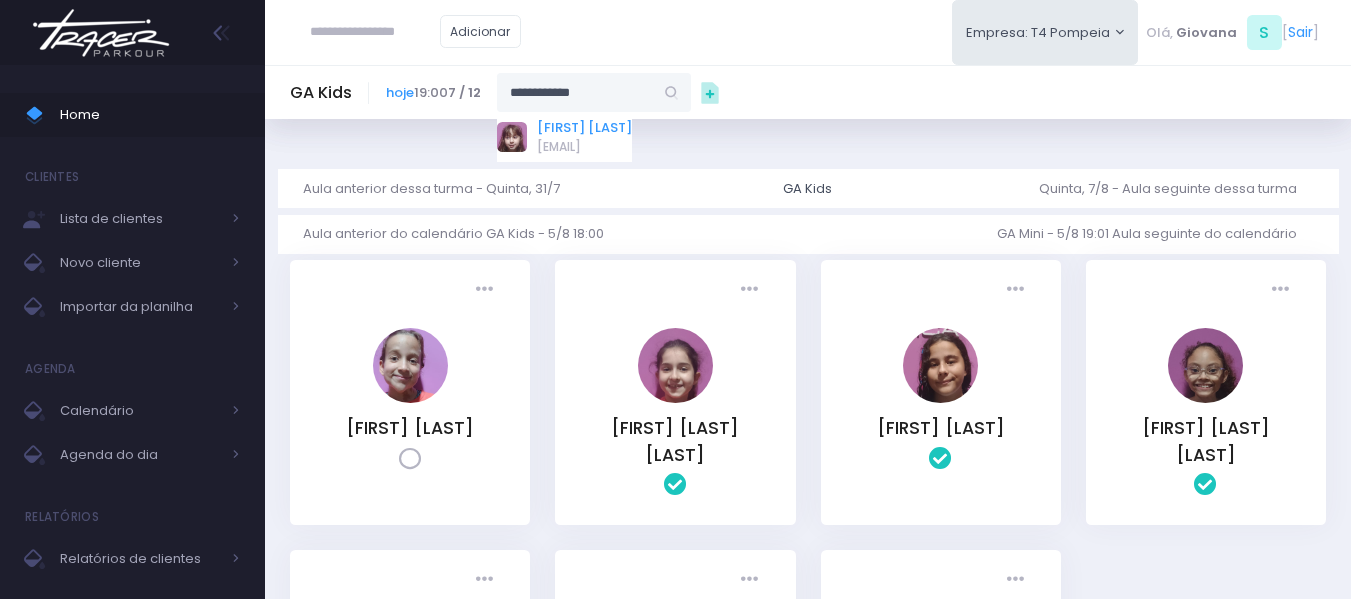 click on "[FIRST] [LAST]" at bounding box center (584, 128) 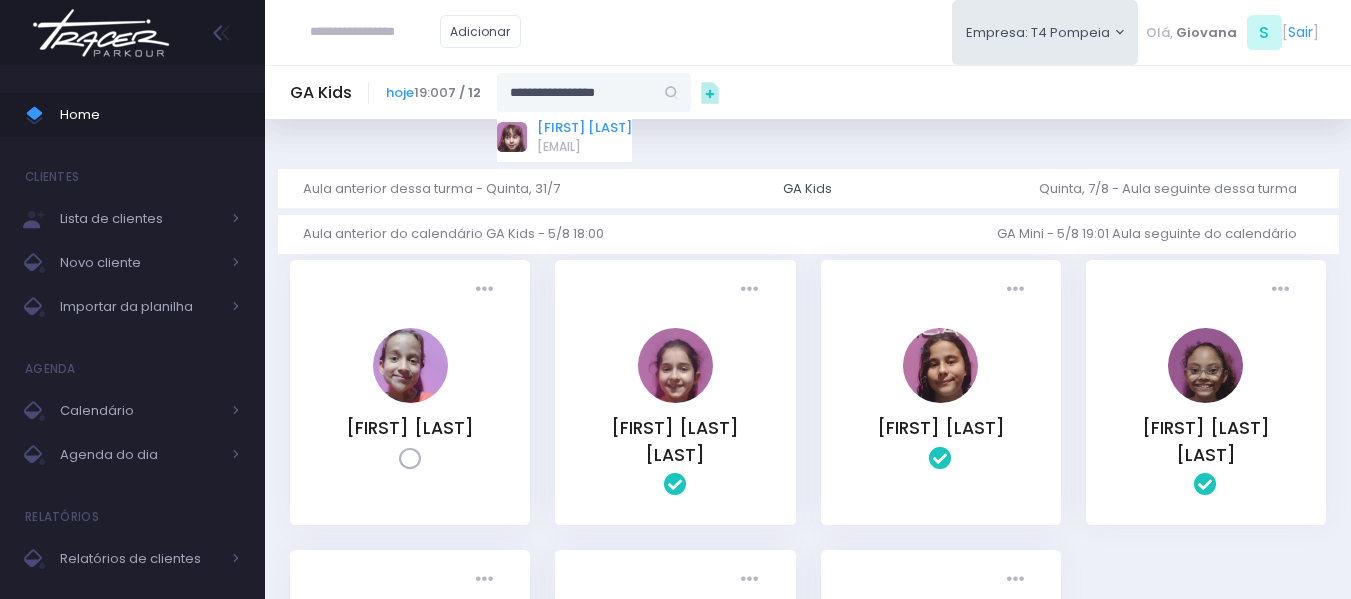 type on "**********" 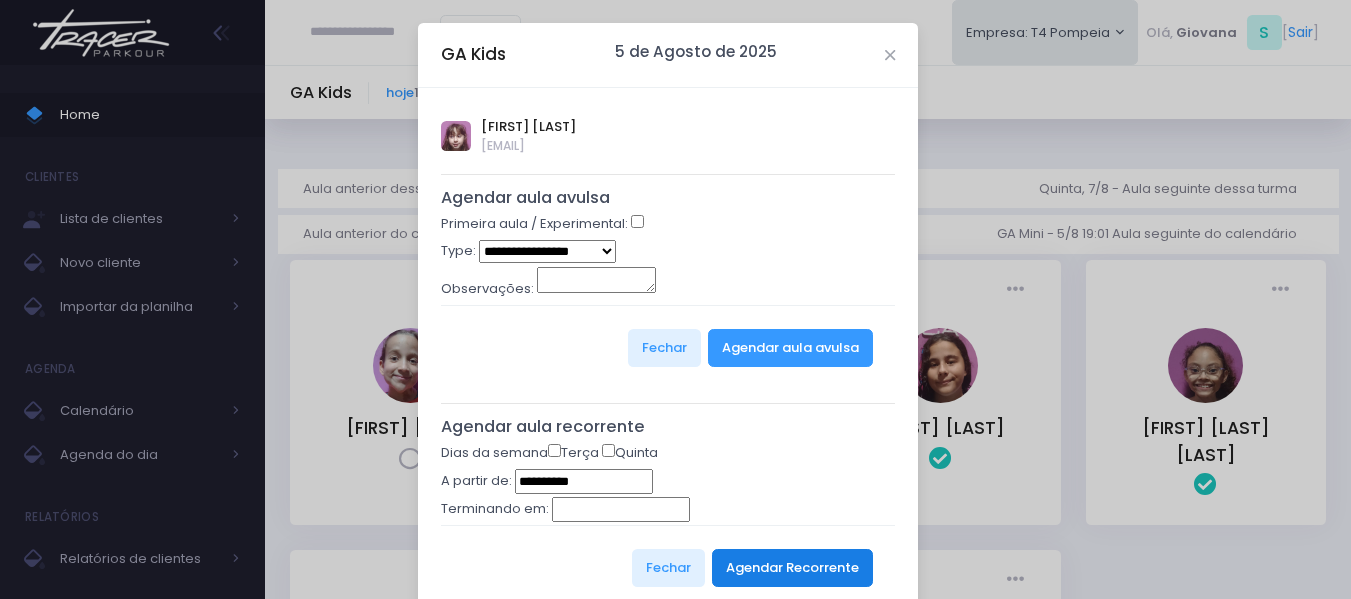 click on "Agendar Recorrente" at bounding box center (792, 568) 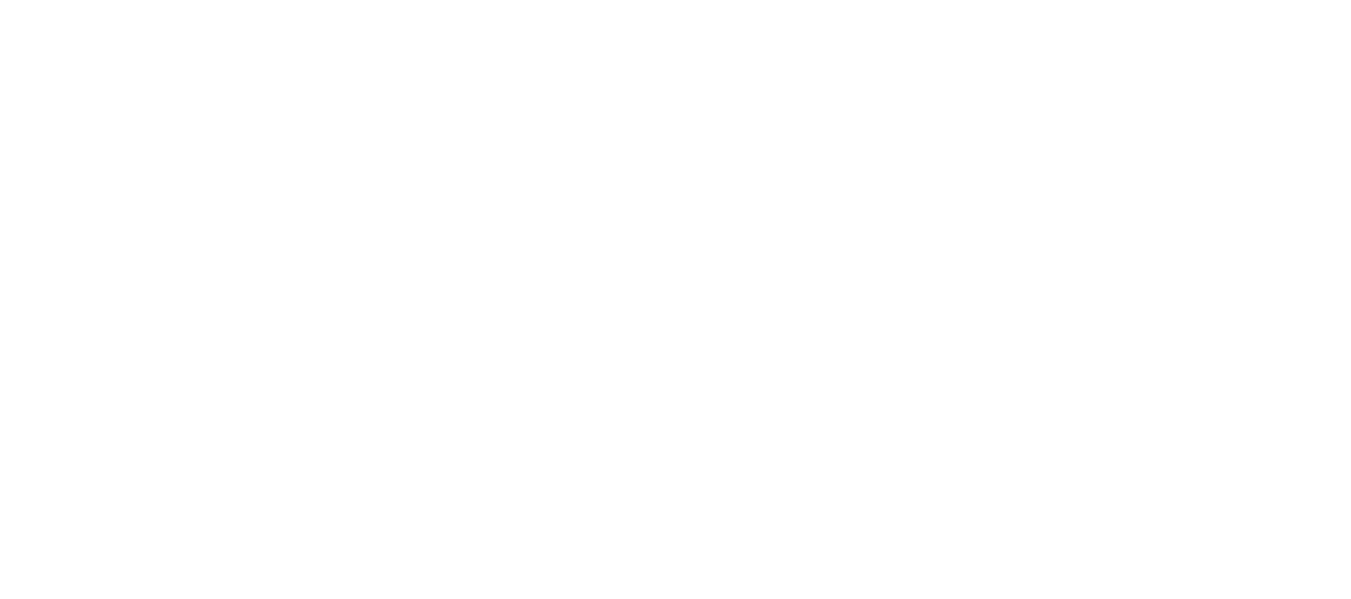 scroll, scrollTop: 0, scrollLeft: 0, axis: both 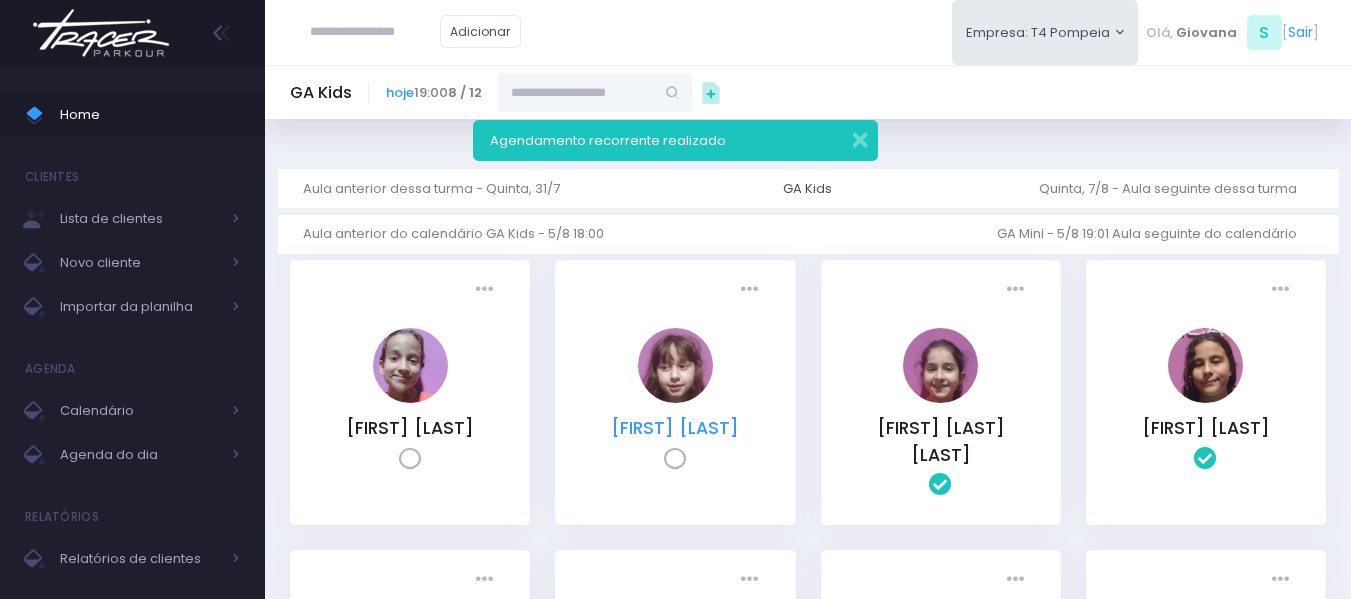 click on "[FIRST] [LAST]" at bounding box center [675, 428] 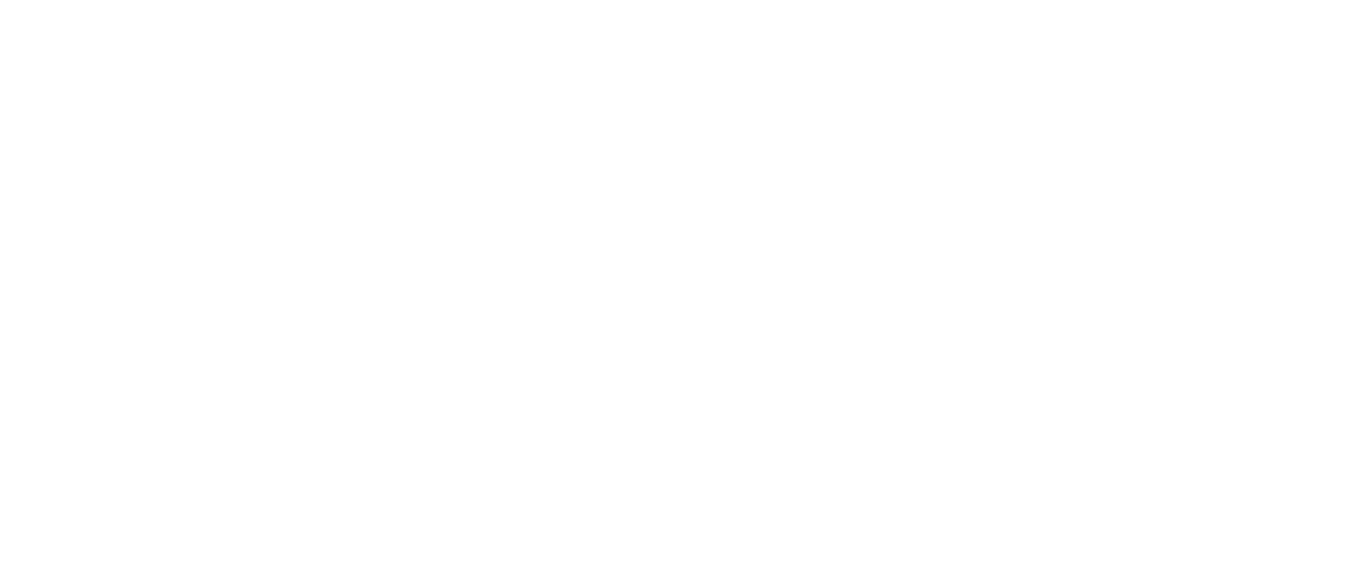 scroll, scrollTop: 0, scrollLeft: 0, axis: both 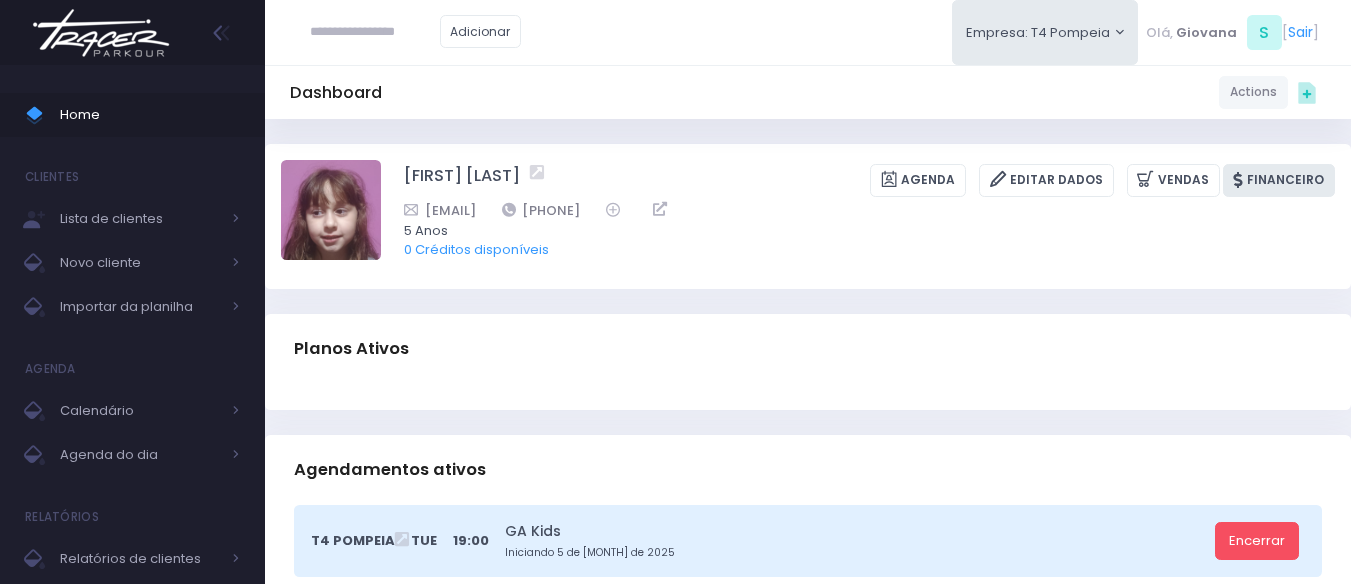 click on "Financeiro" at bounding box center (1279, 180) 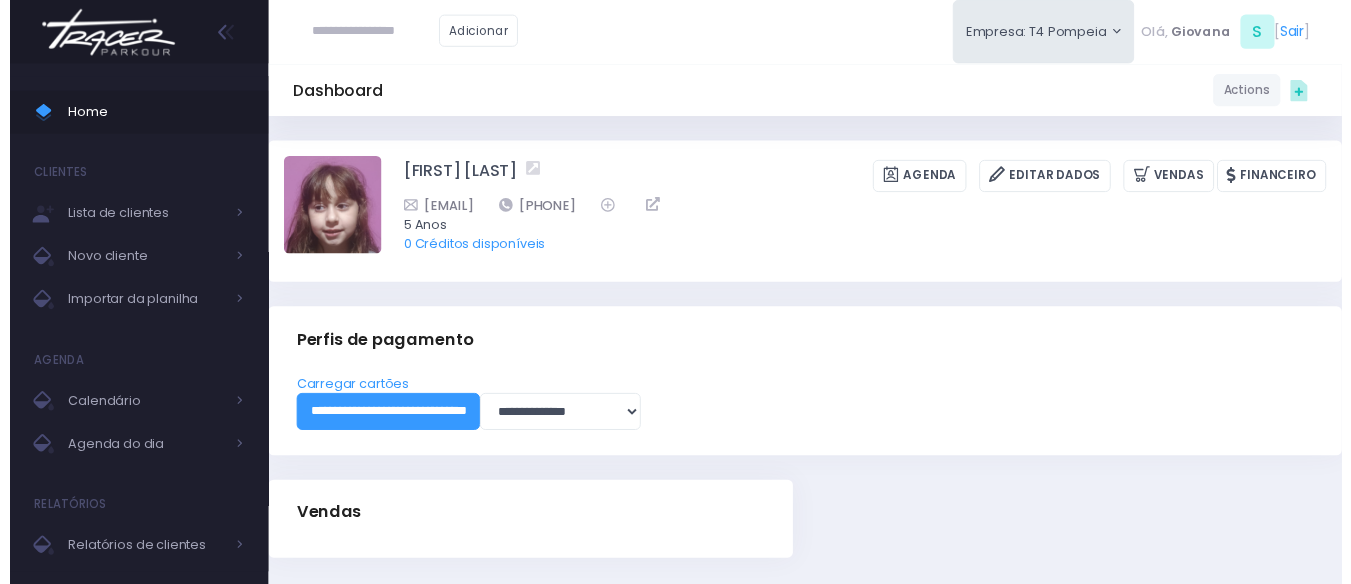 scroll, scrollTop: 0, scrollLeft: 0, axis: both 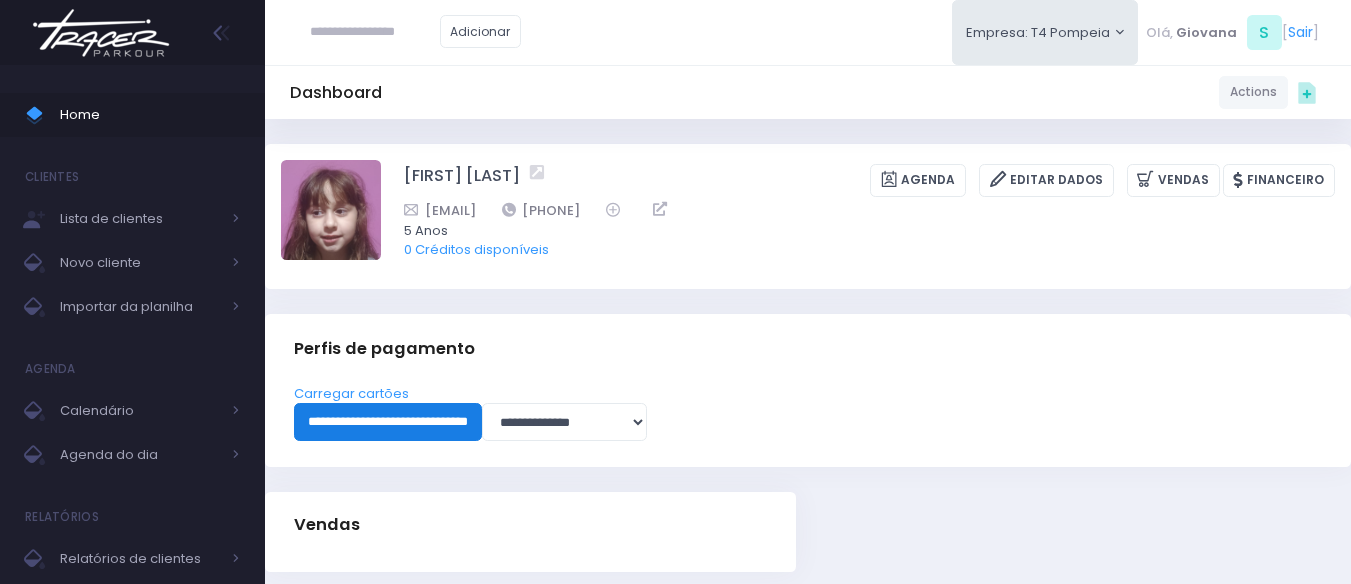 click on "**********" at bounding box center [388, 422] 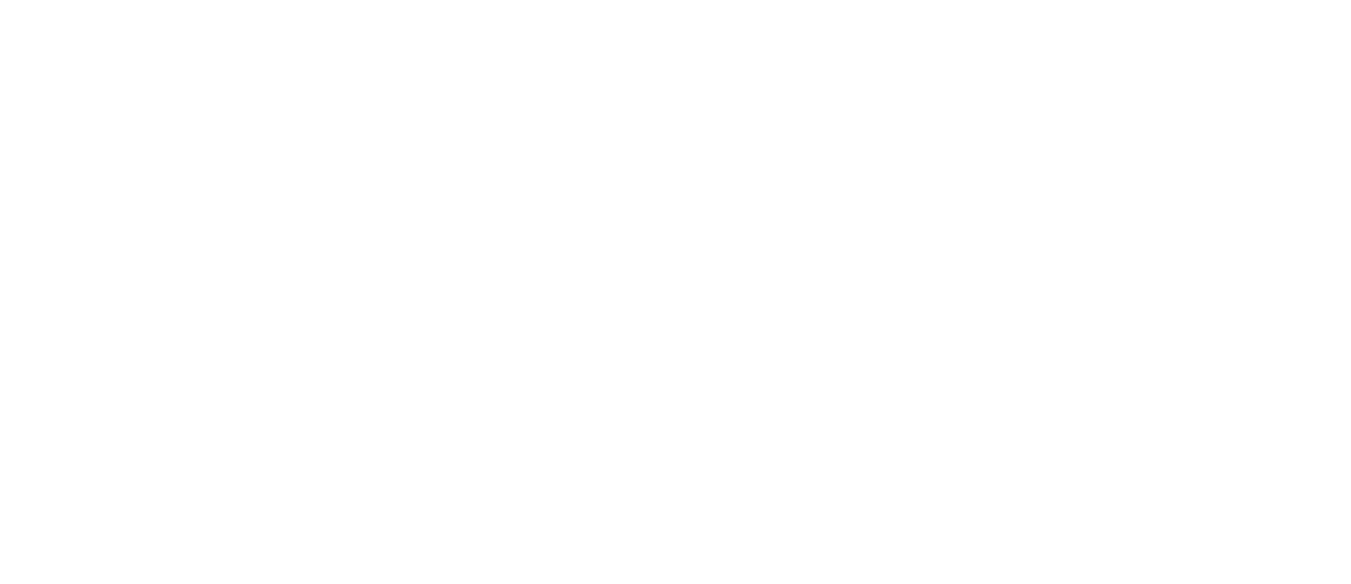 scroll, scrollTop: 0, scrollLeft: 0, axis: both 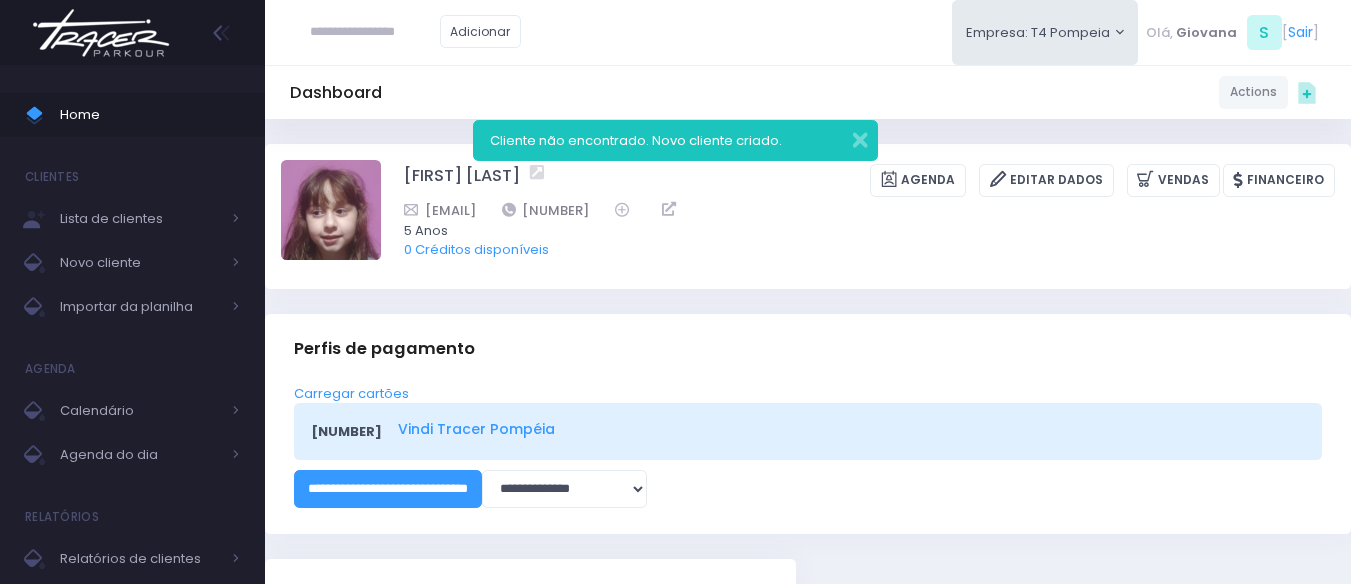 click on "Vindi Tracer Pompéia" at bounding box center (848, 429) 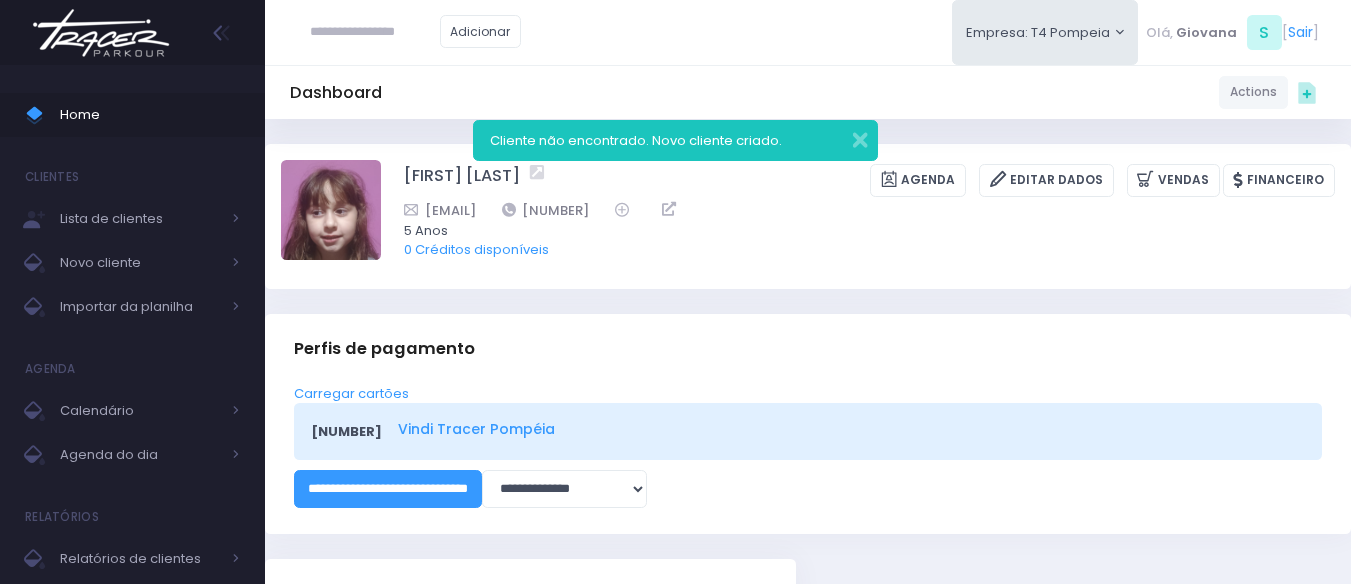 click on "Vindi Tracer Pompéia" at bounding box center [848, 429] 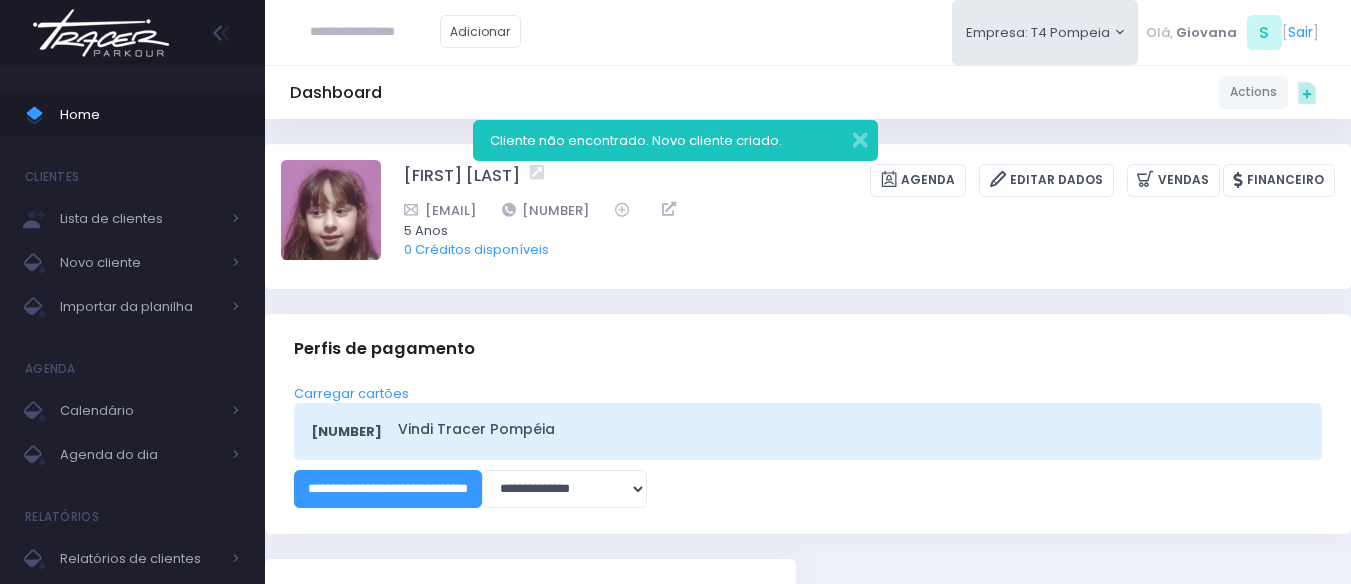 click on "Dashboard
Actions
Choose Label:
Customer
Partner
Suplier
Member
Staff
Add new" at bounding box center [808, 404] 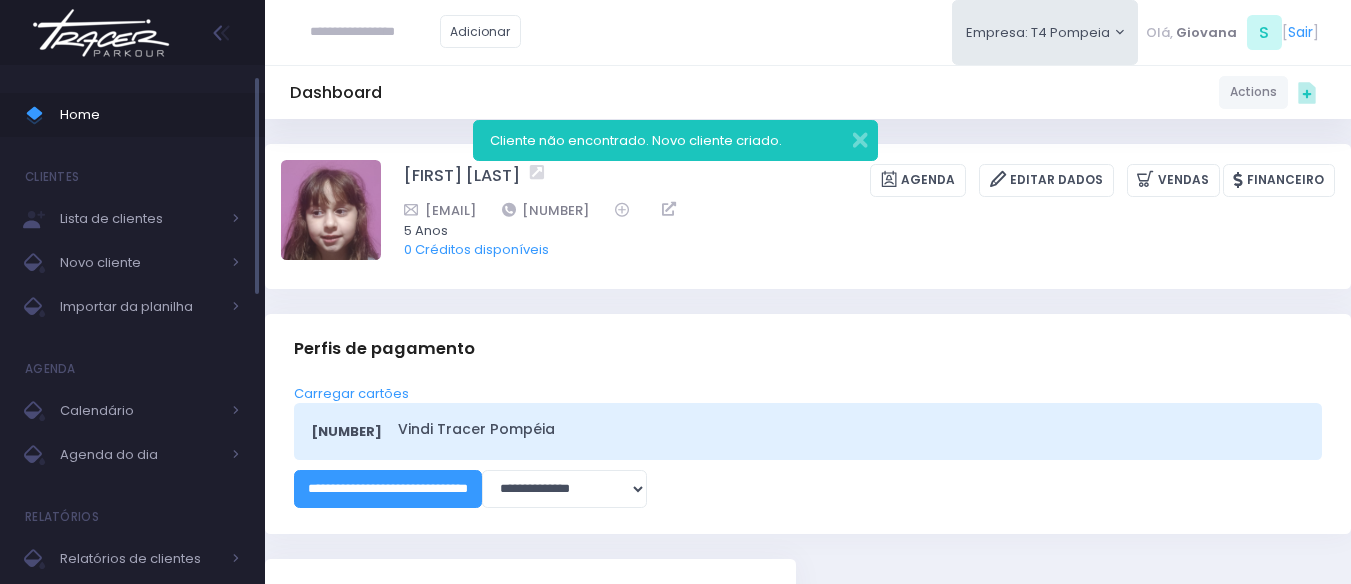 click on "Home" at bounding box center (150, 115) 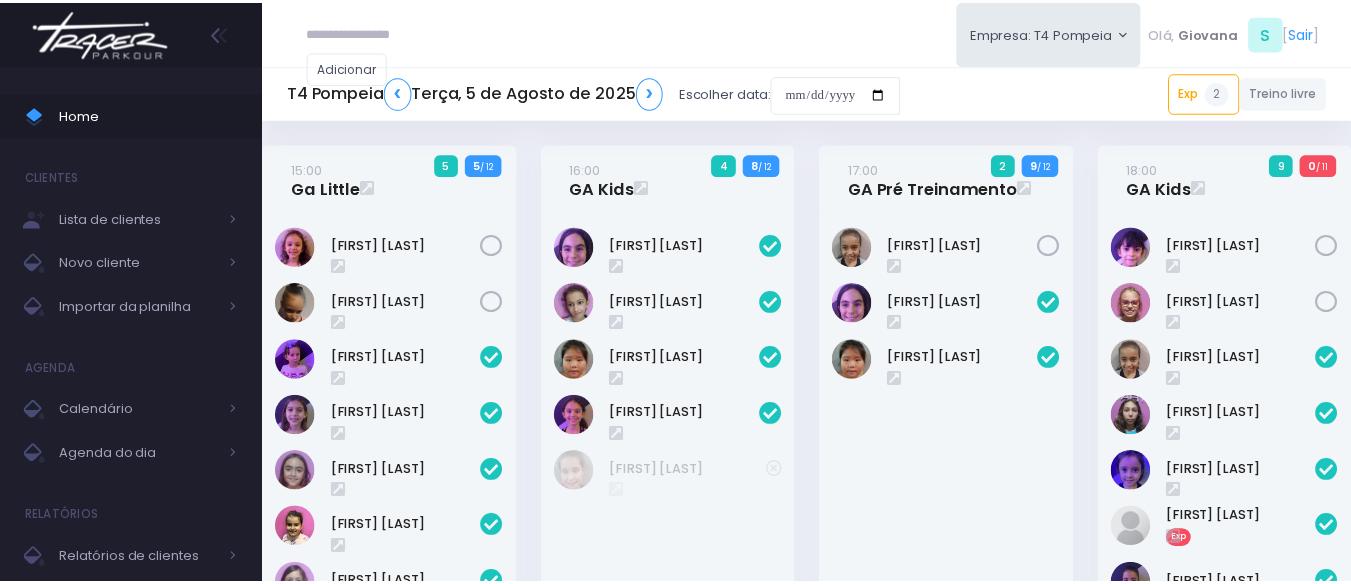 scroll, scrollTop: 885, scrollLeft: 0, axis: vertical 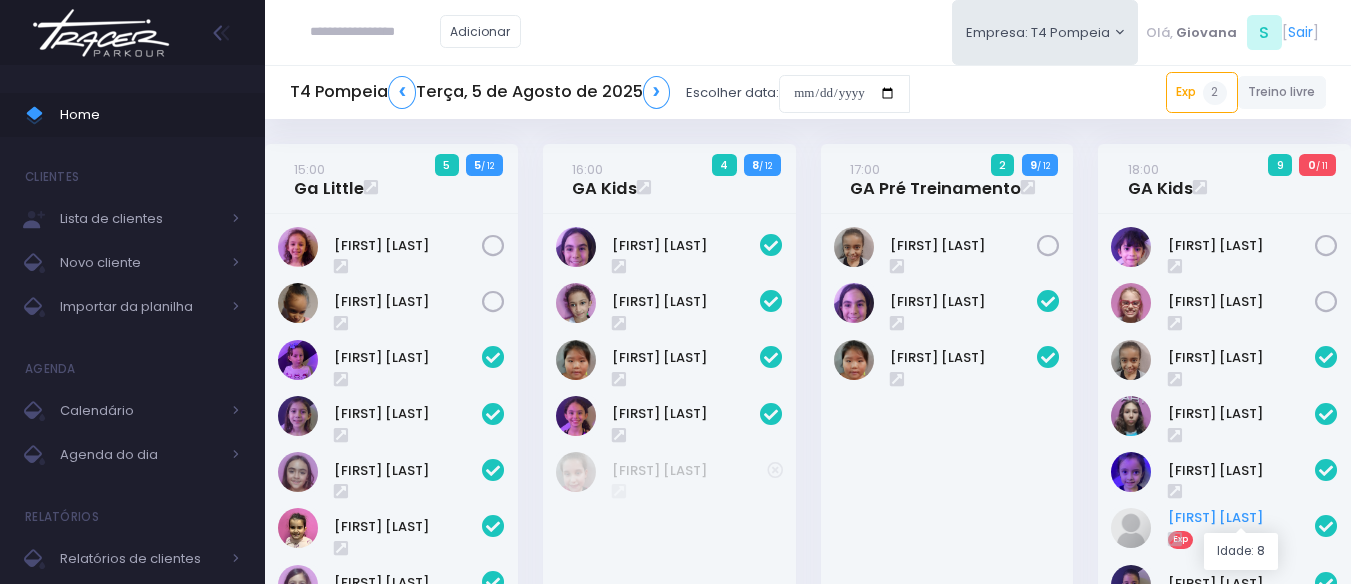 click on "[FIRST] [LAST]" at bounding box center (1242, 518) 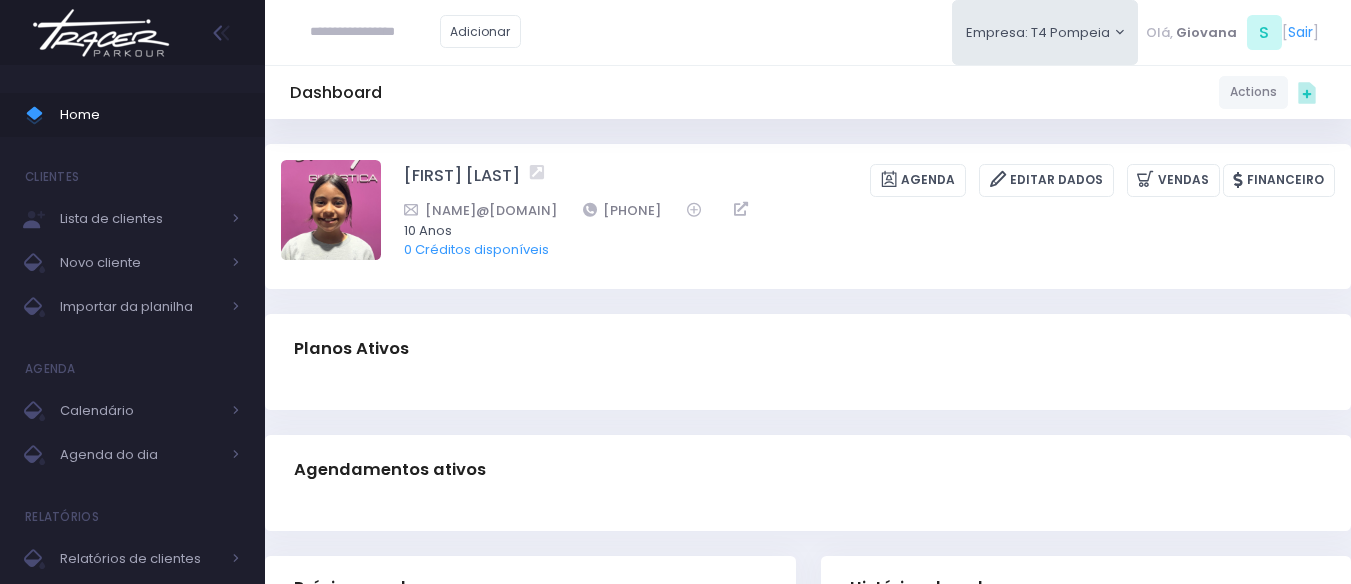 scroll, scrollTop: 0, scrollLeft: 0, axis: both 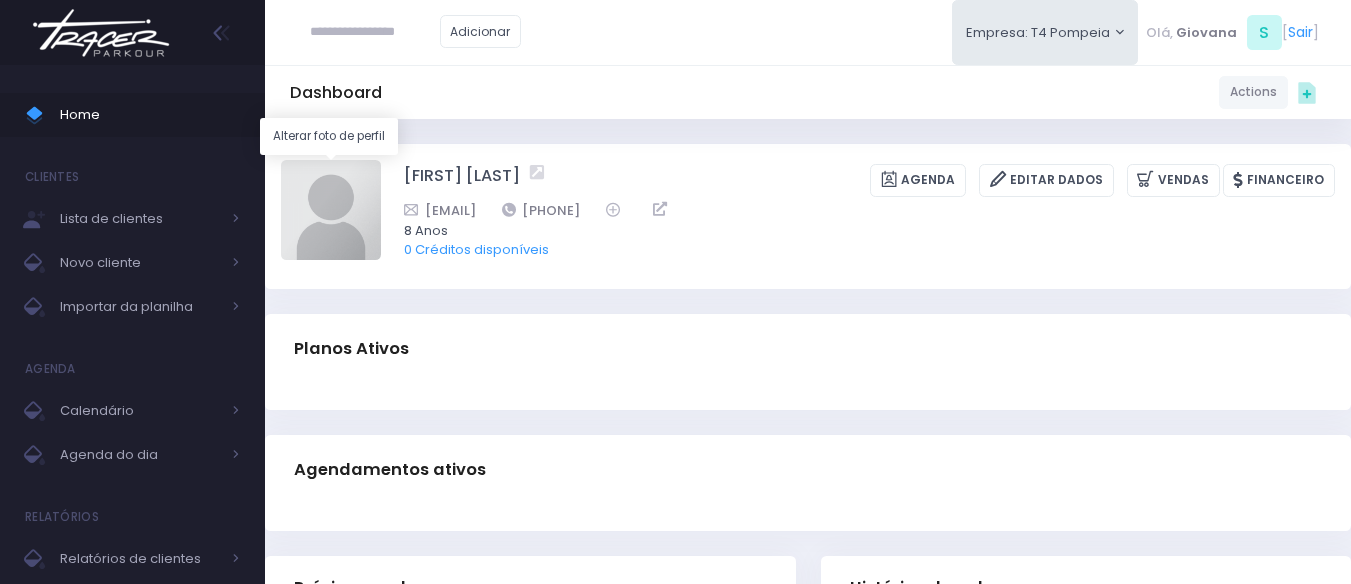 click at bounding box center (331, 210) 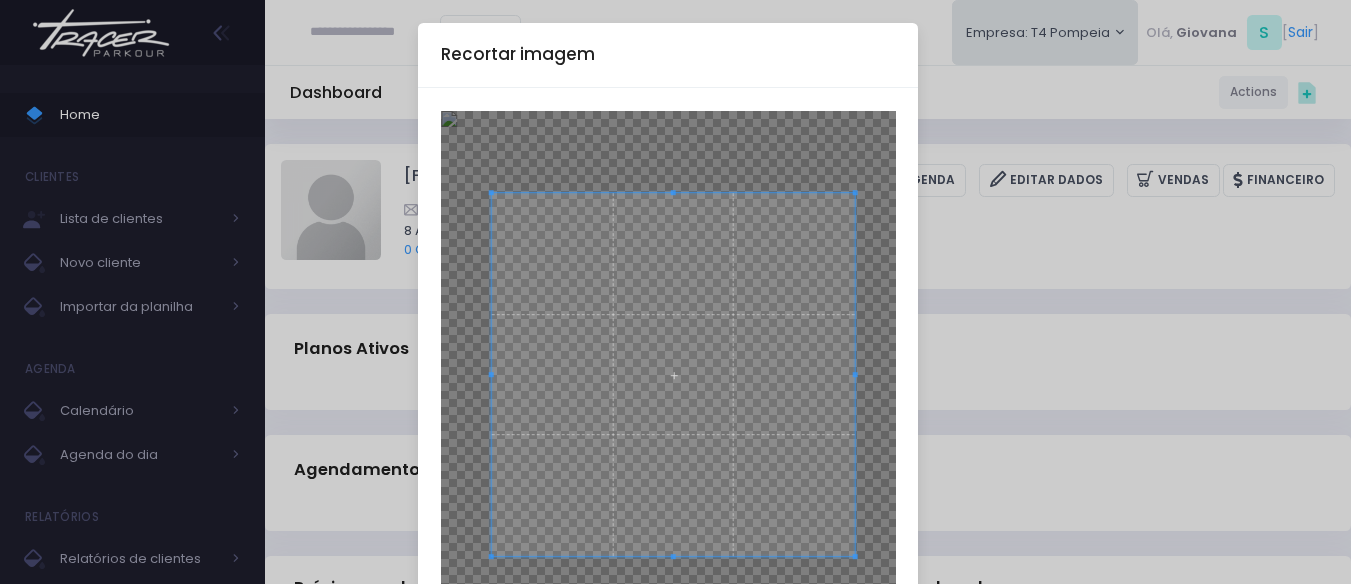 click at bounding box center [673, 375] 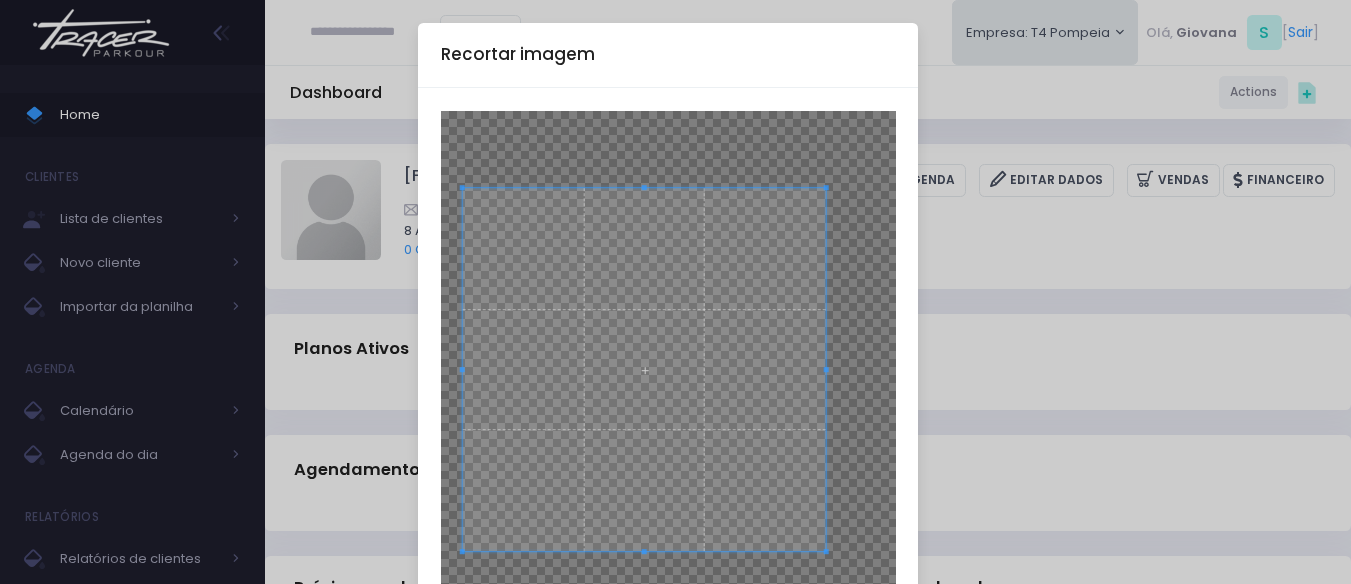 click at bounding box center (644, 370) 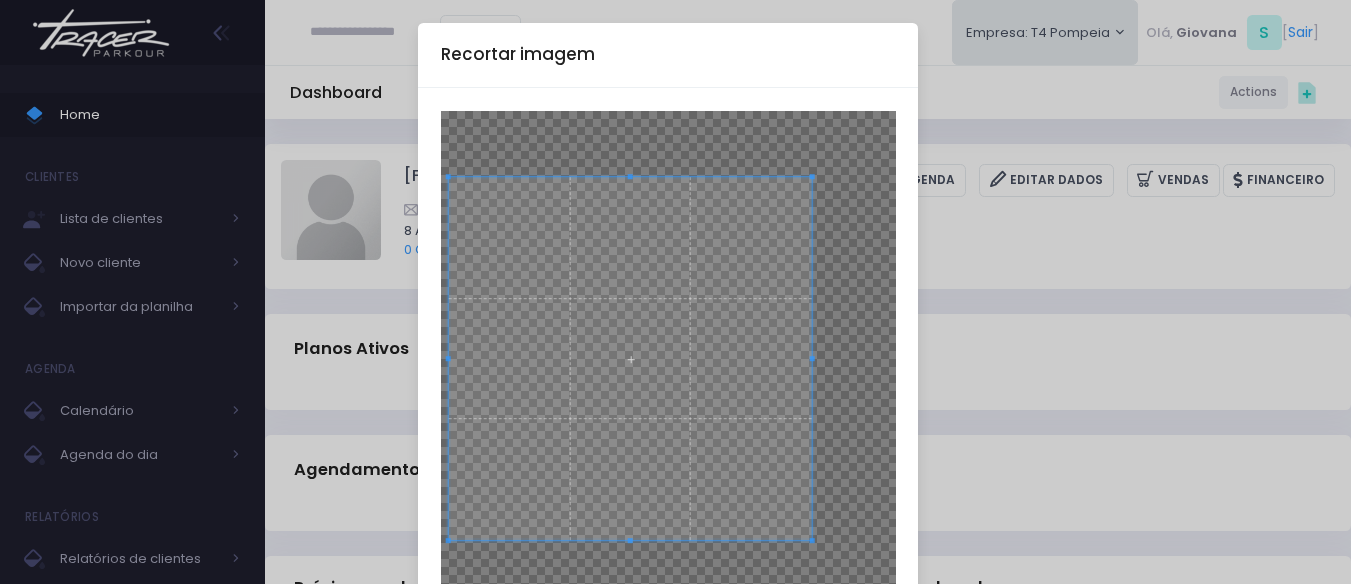 click at bounding box center [630, 359] 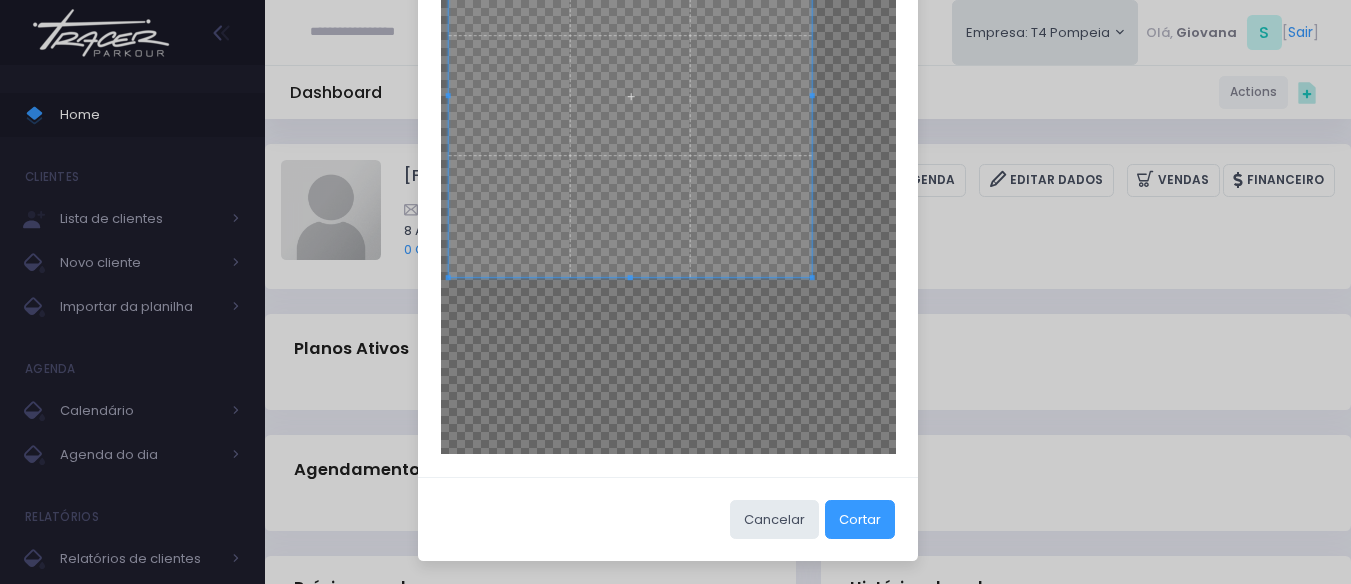 scroll, scrollTop: 200, scrollLeft: 0, axis: vertical 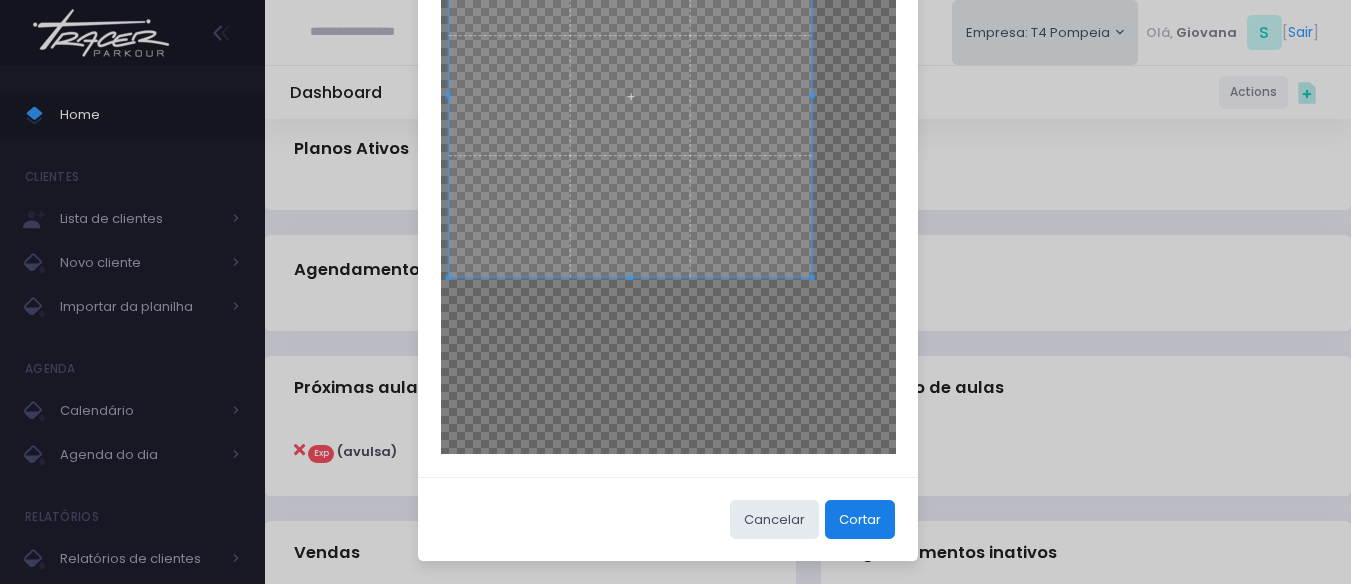 click on "Cortar" at bounding box center [860, 519] 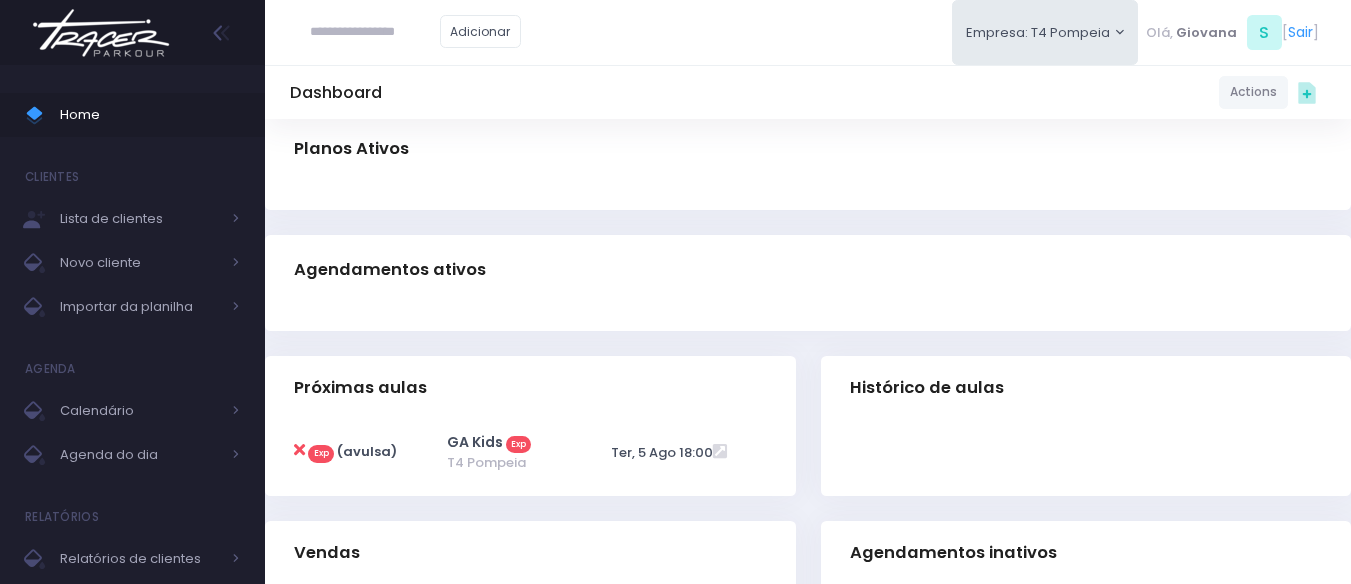 scroll, scrollTop: 0, scrollLeft: 0, axis: both 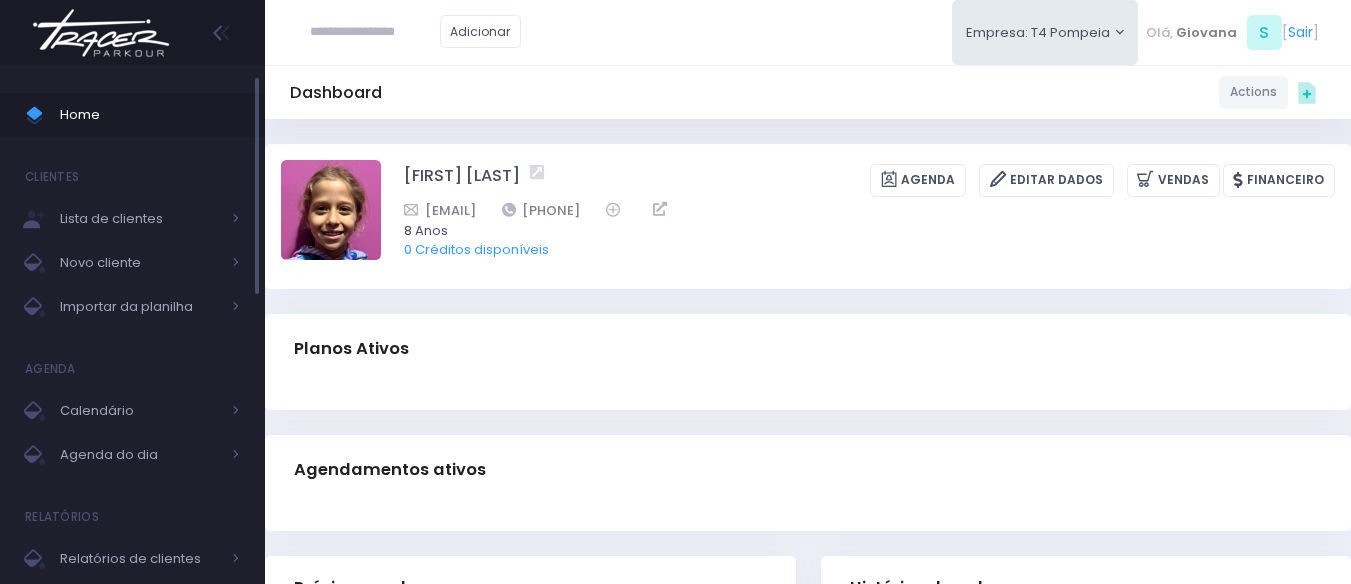 click on "Home" at bounding box center [132, 115] 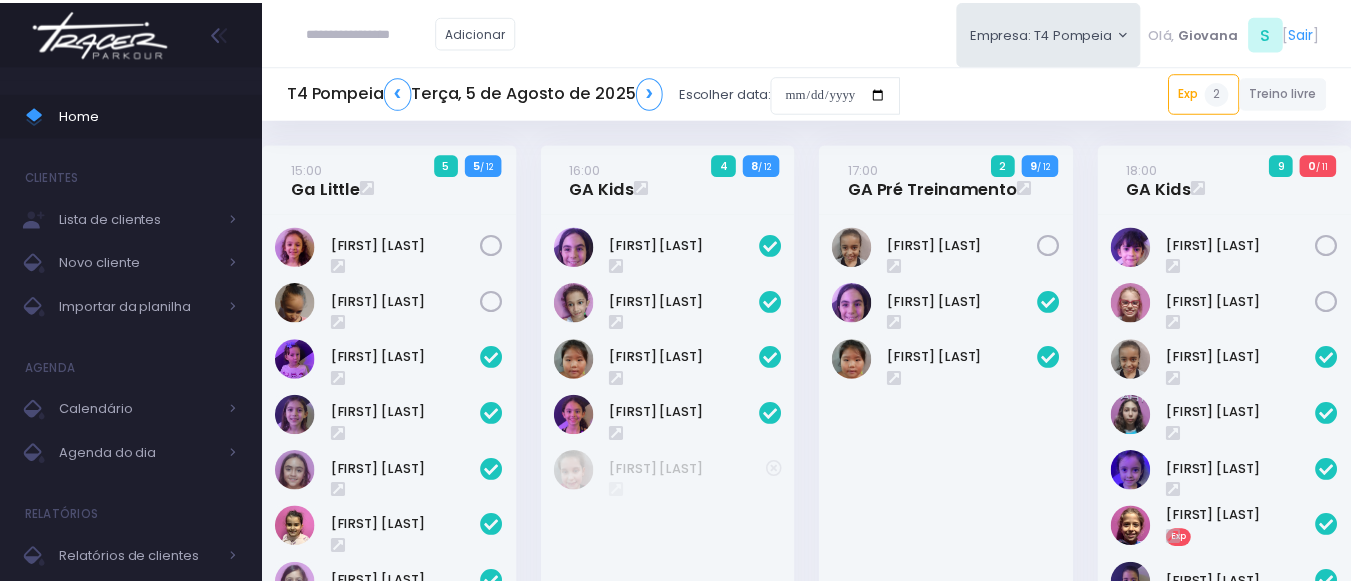 scroll, scrollTop: 885, scrollLeft: 0, axis: vertical 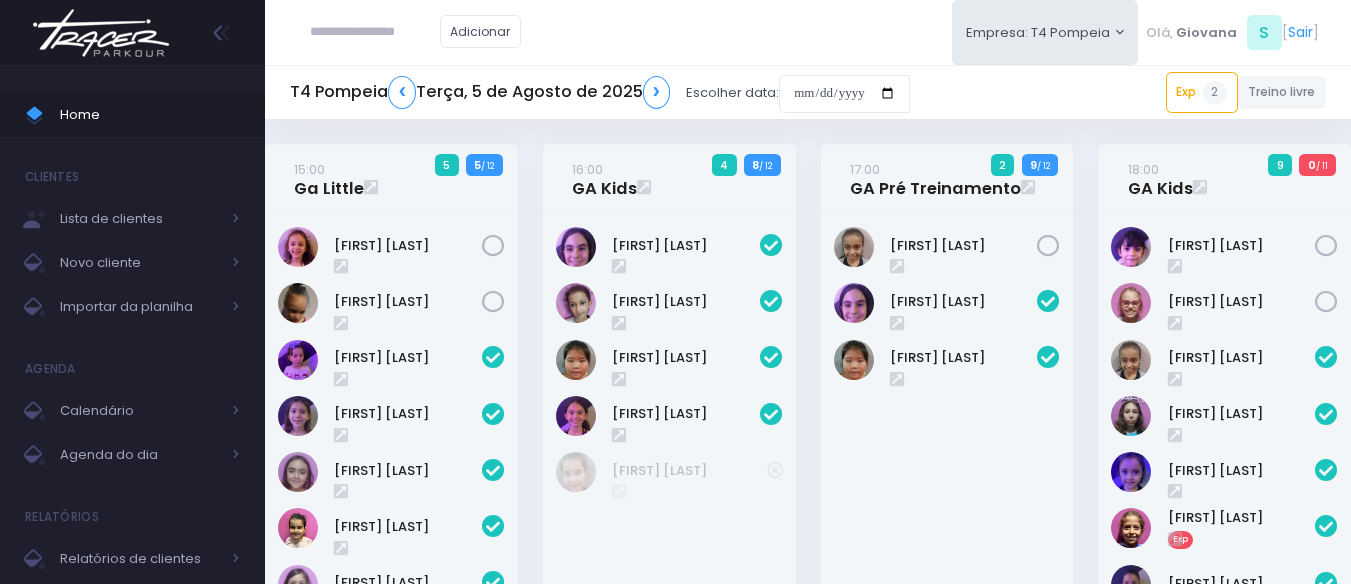 click at bounding box center [375, 32] 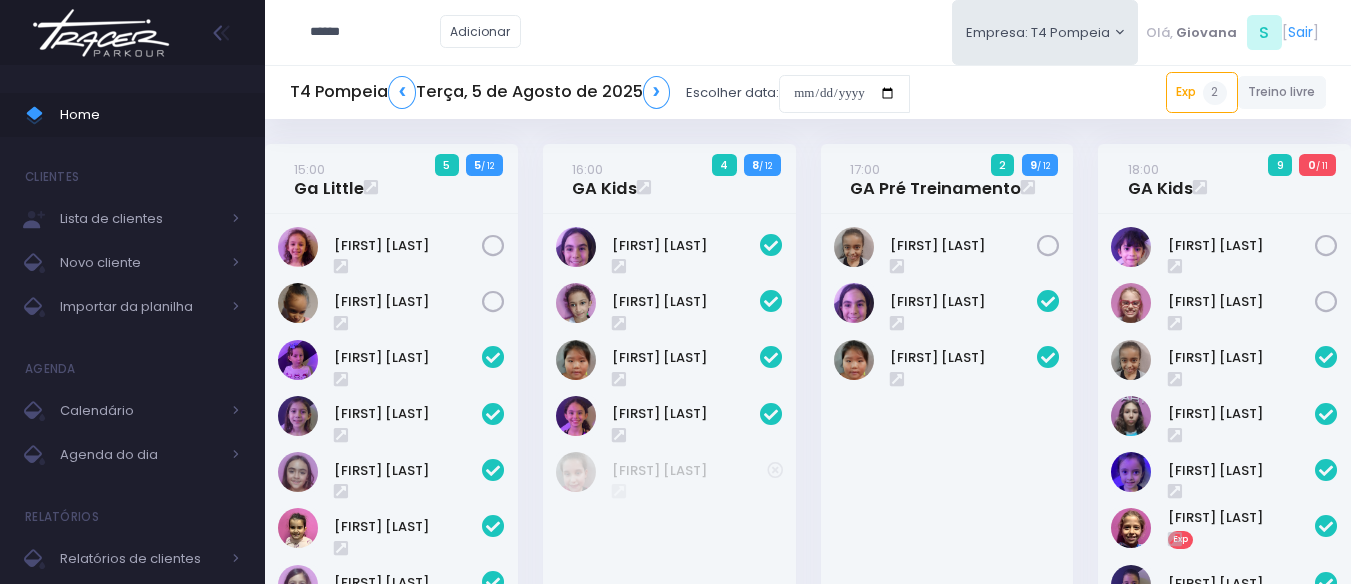 type on "******" 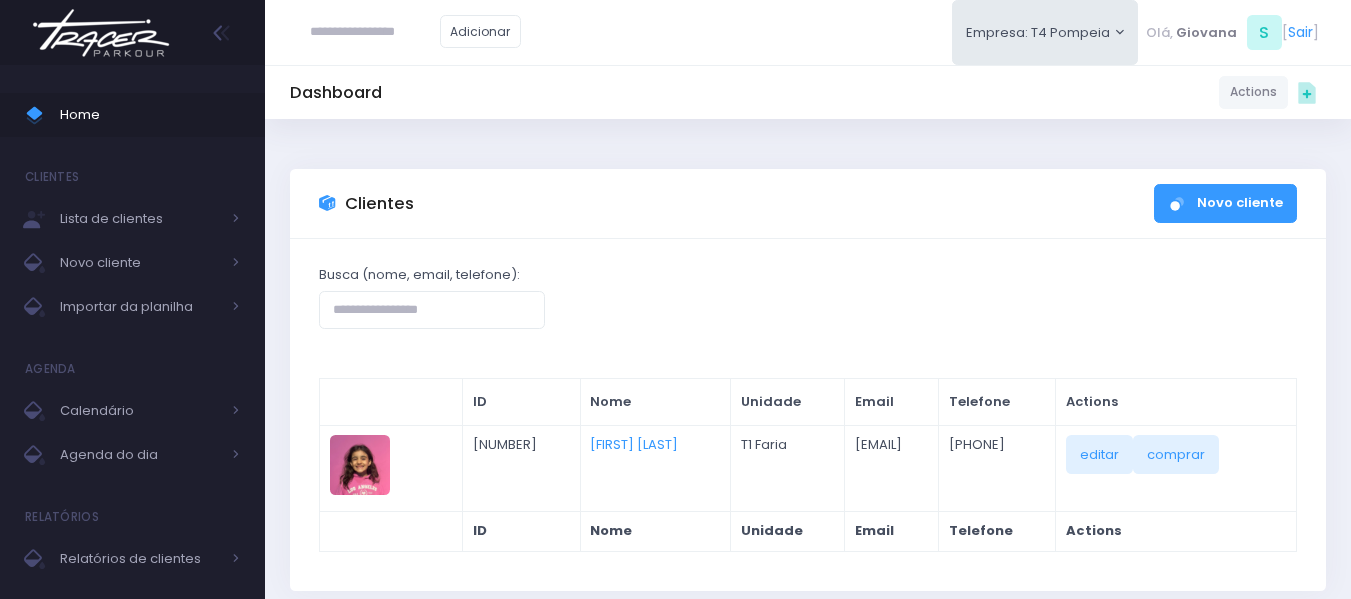 scroll, scrollTop: 0, scrollLeft: 0, axis: both 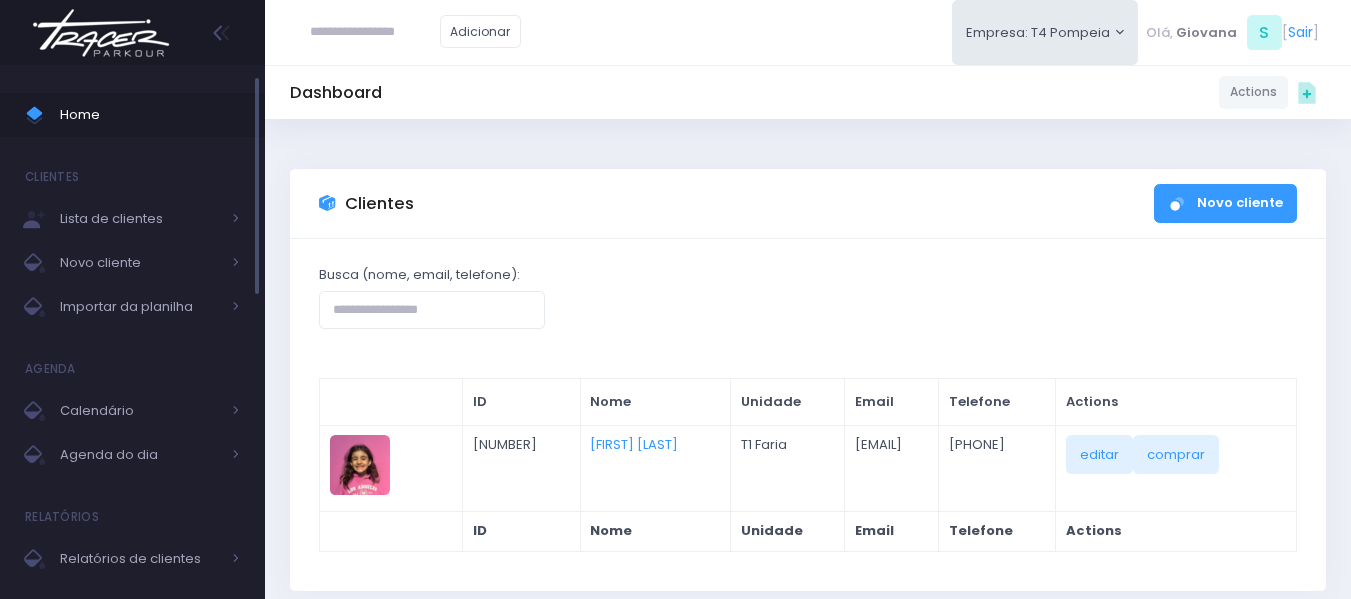 click on "Home" at bounding box center [150, 115] 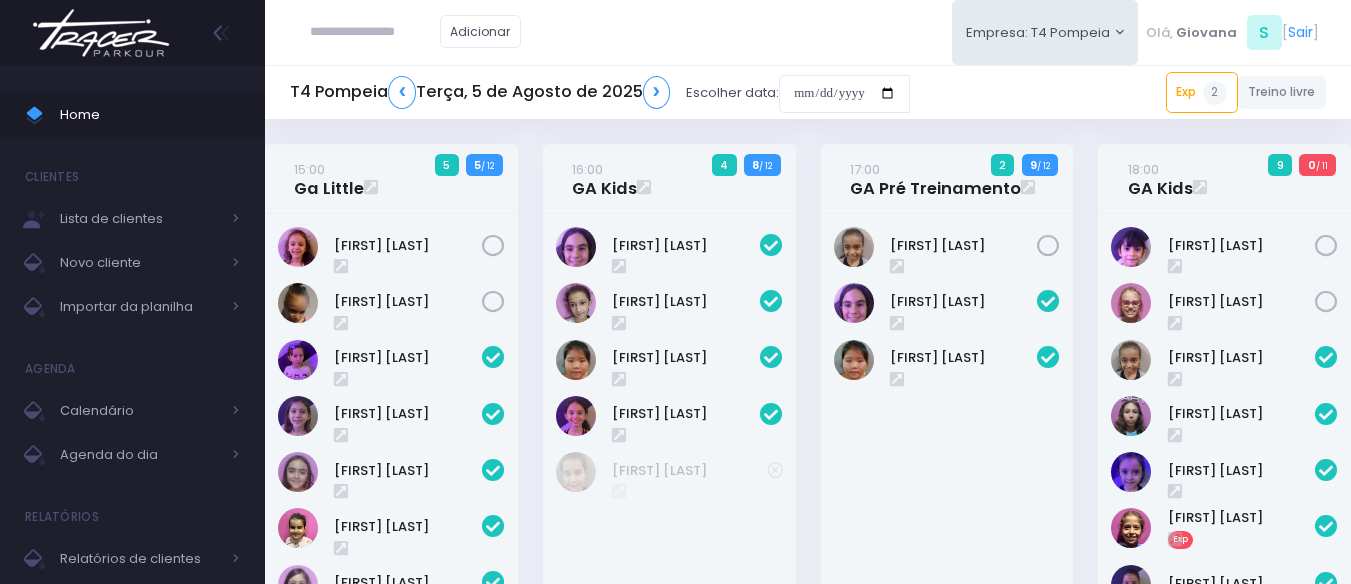 scroll, scrollTop: 885, scrollLeft: 0, axis: vertical 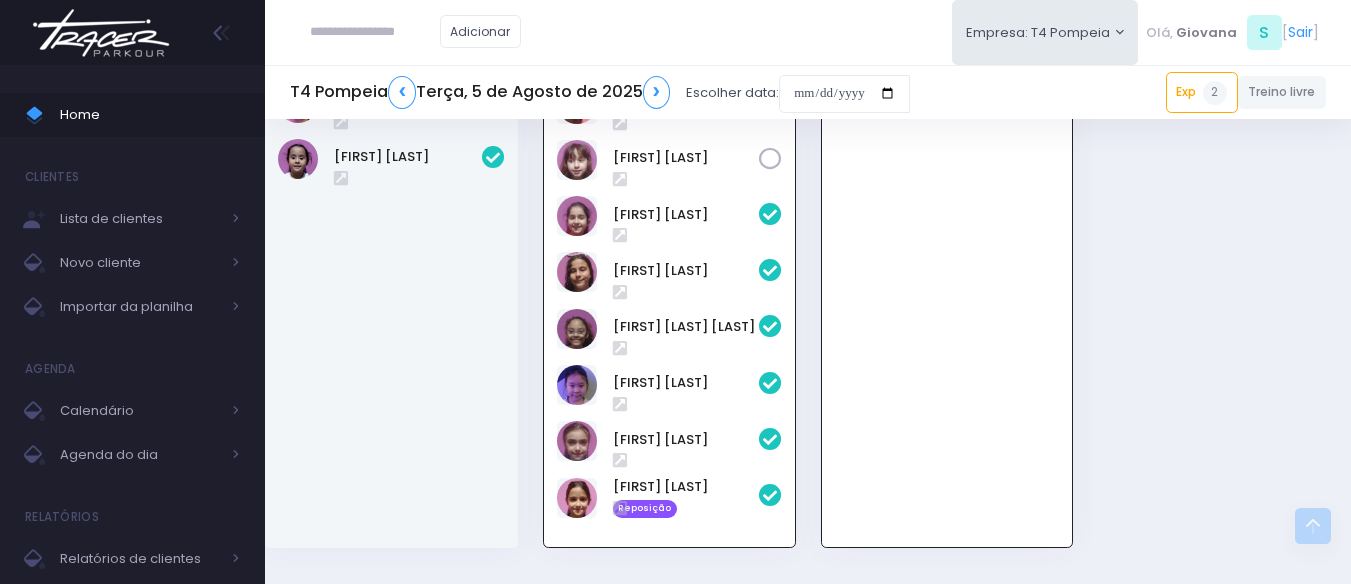 click on "19:00 GA Kids
6
4  / 12" at bounding box center (669, 286) 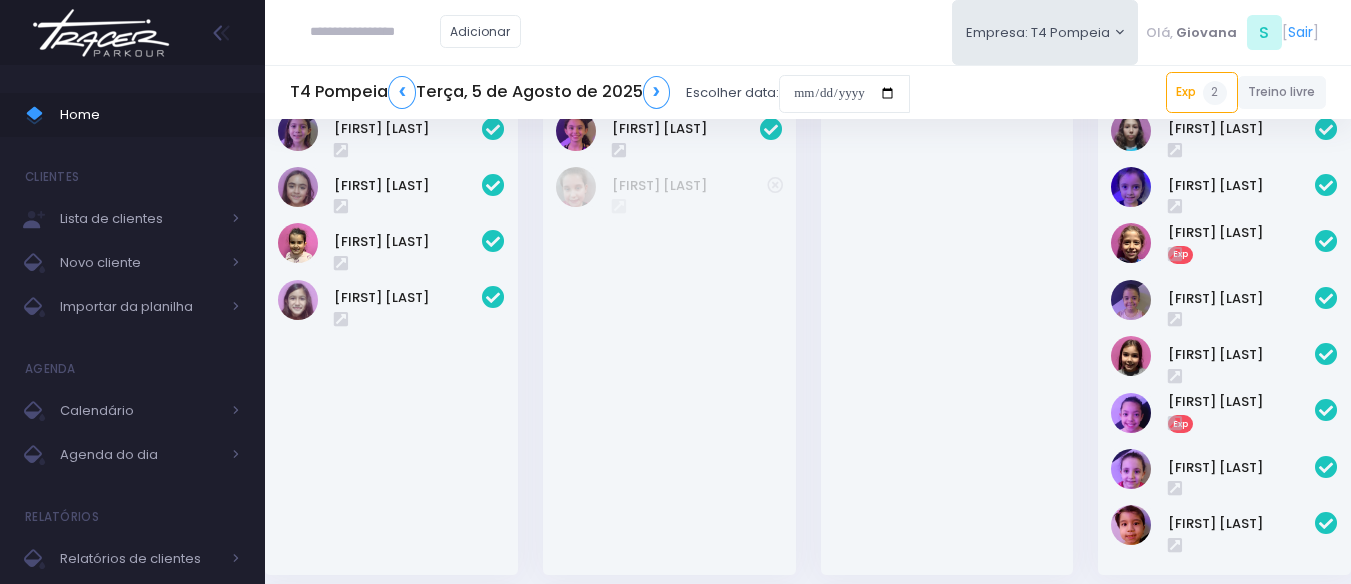 scroll, scrollTop: 0, scrollLeft: 0, axis: both 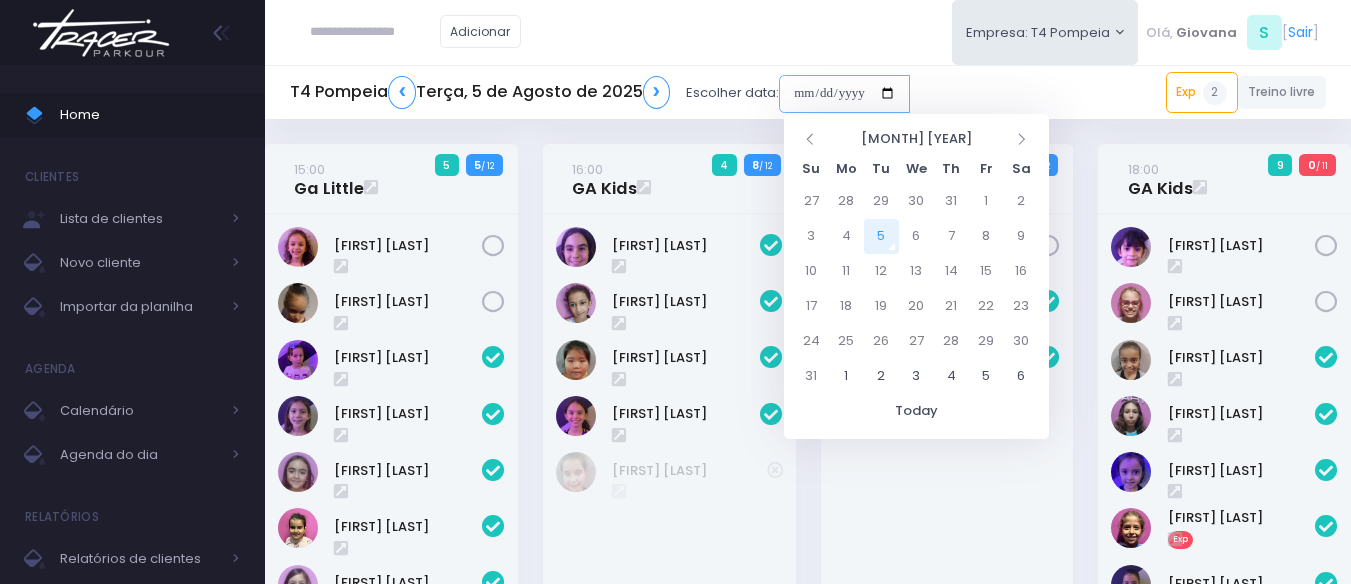 click at bounding box center [844, 94] 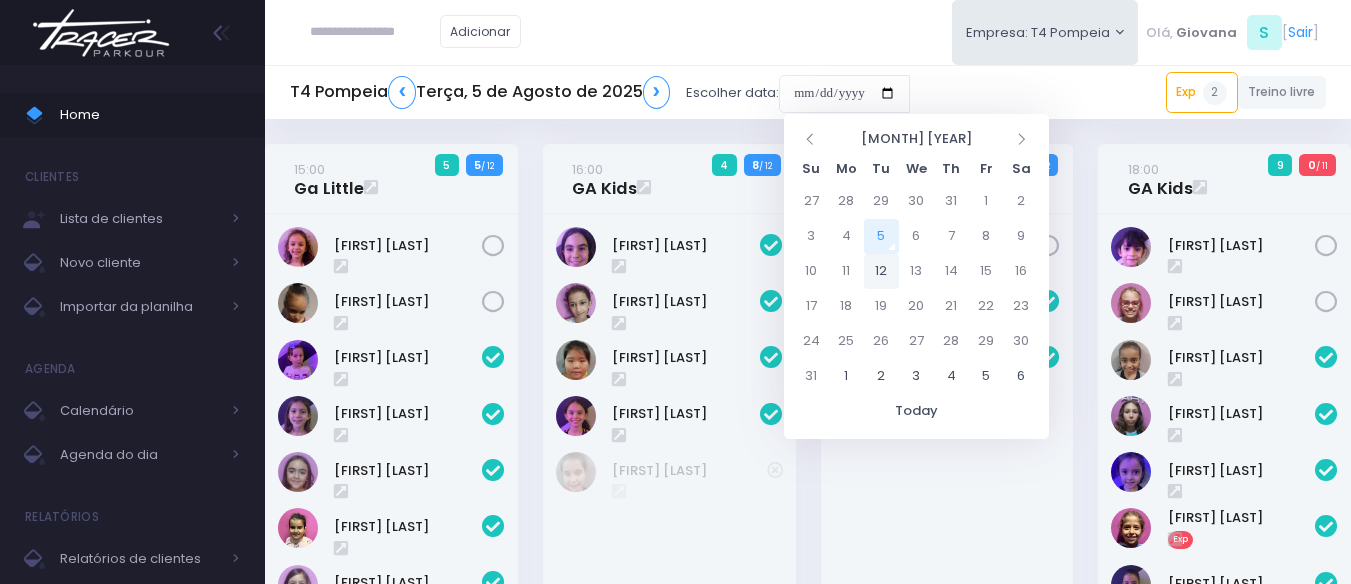 click on "12" at bounding box center (881, 271) 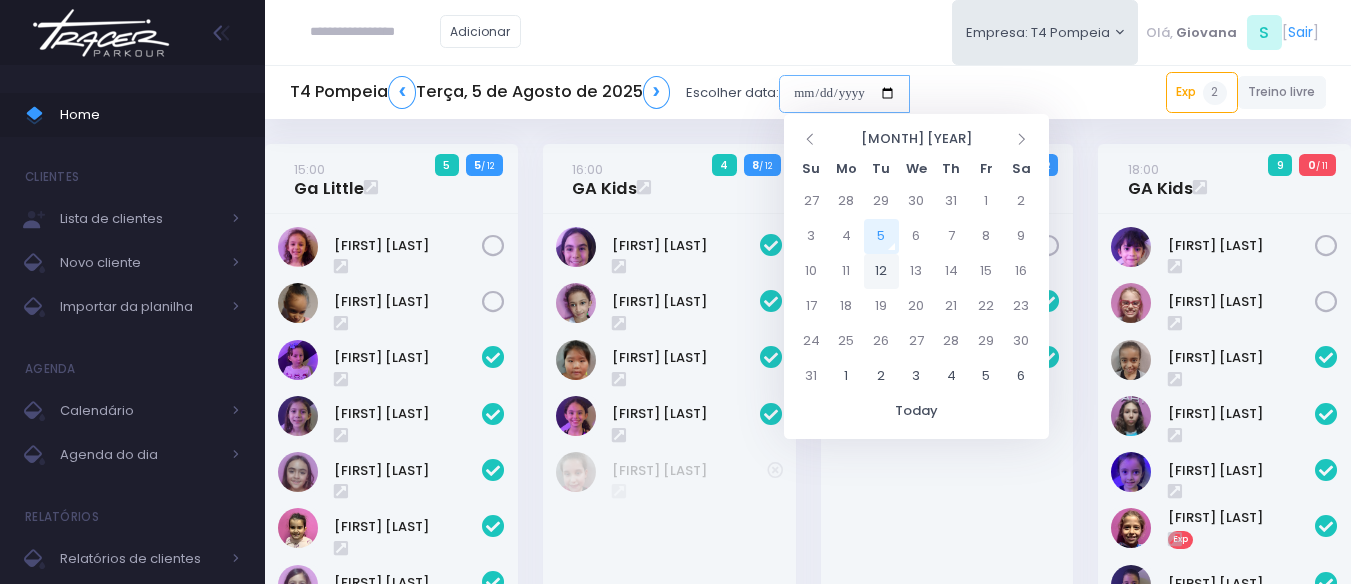type on "**********" 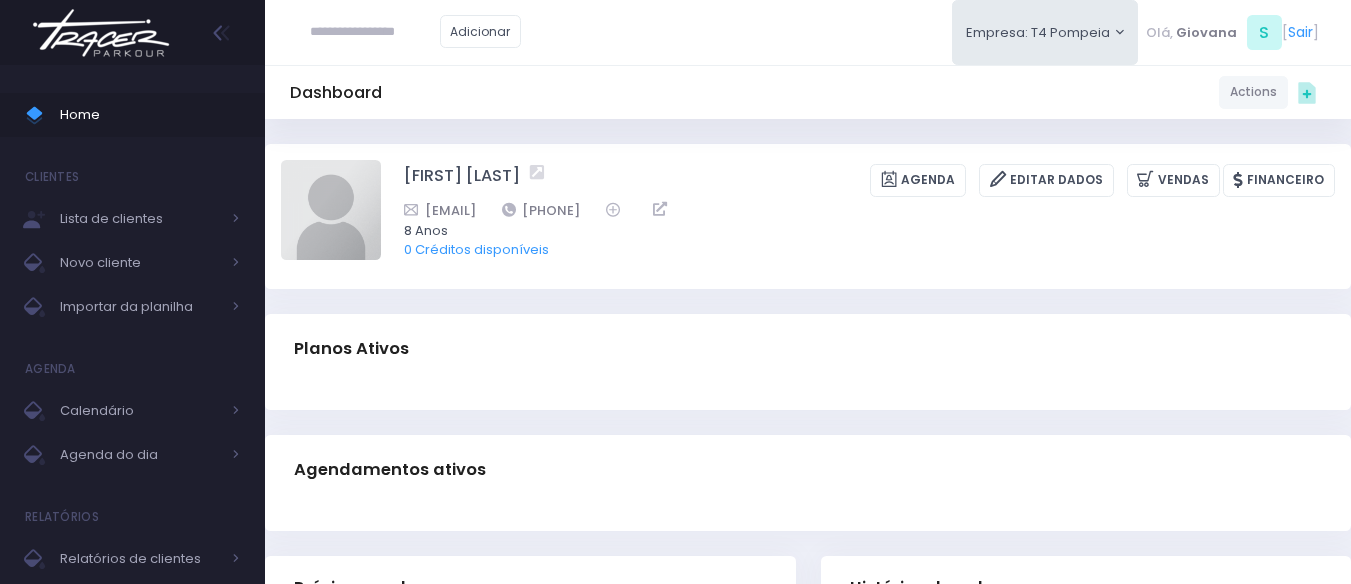 scroll, scrollTop: 0, scrollLeft: 0, axis: both 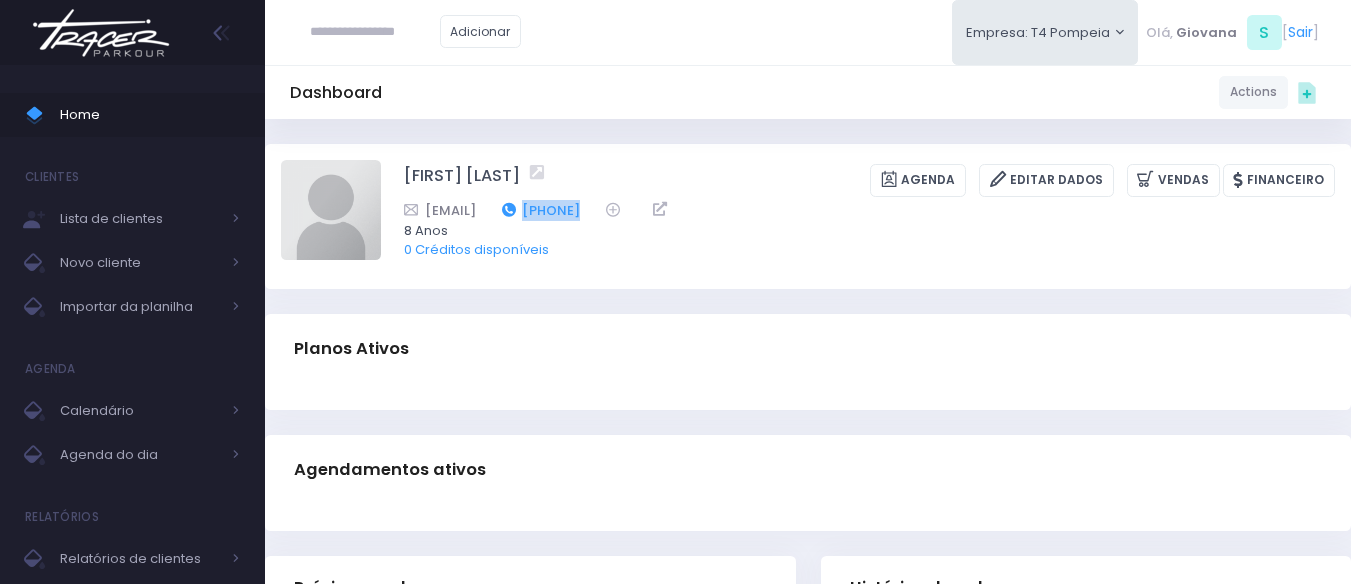 drag, startPoint x: 746, startPoint y: 212, endPoint x: 650, endPoint y: 212, distance: 96 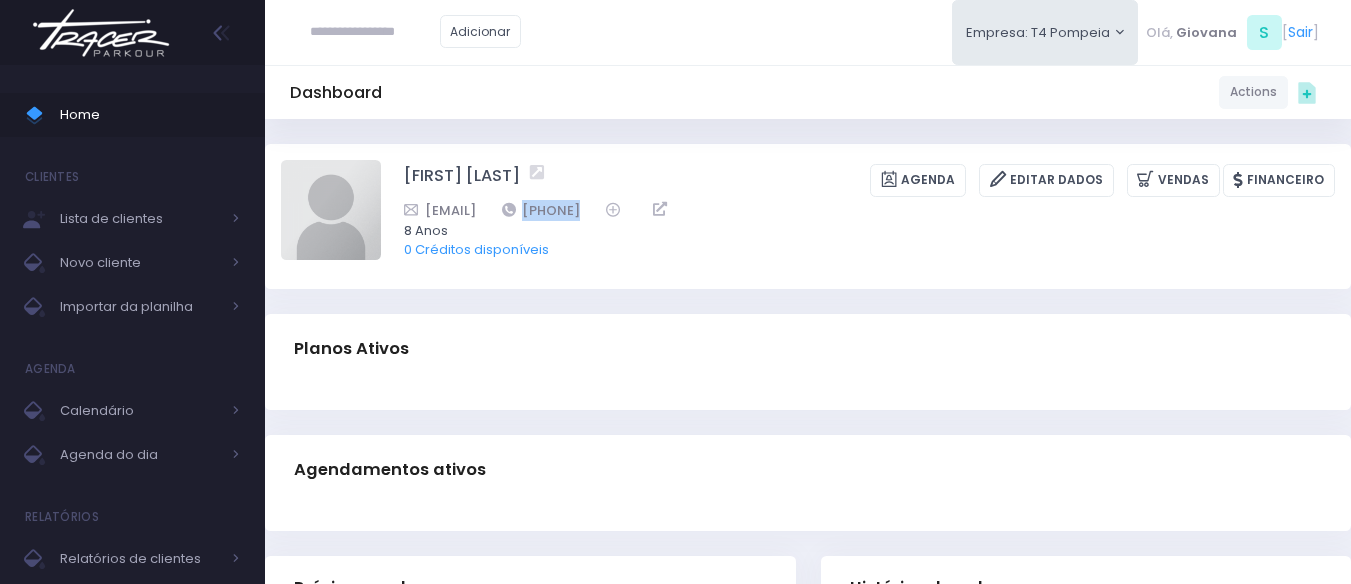 copy on "11988226259" 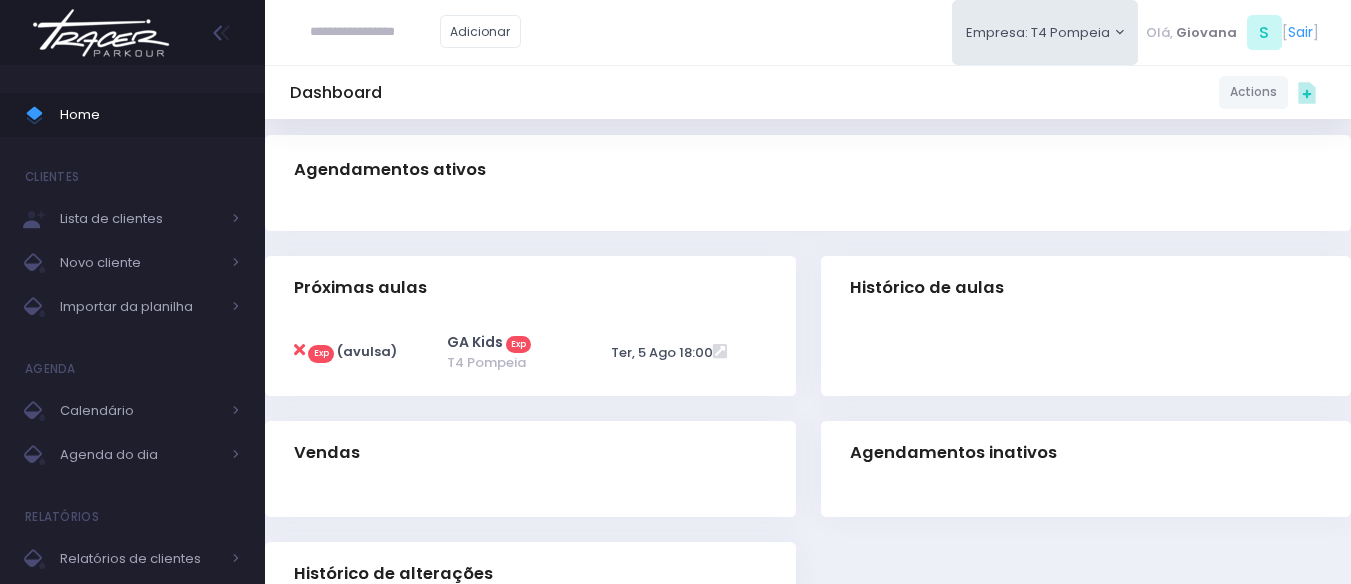 scroll, scrollTop: 0, scrollLeft: 0, axis: both 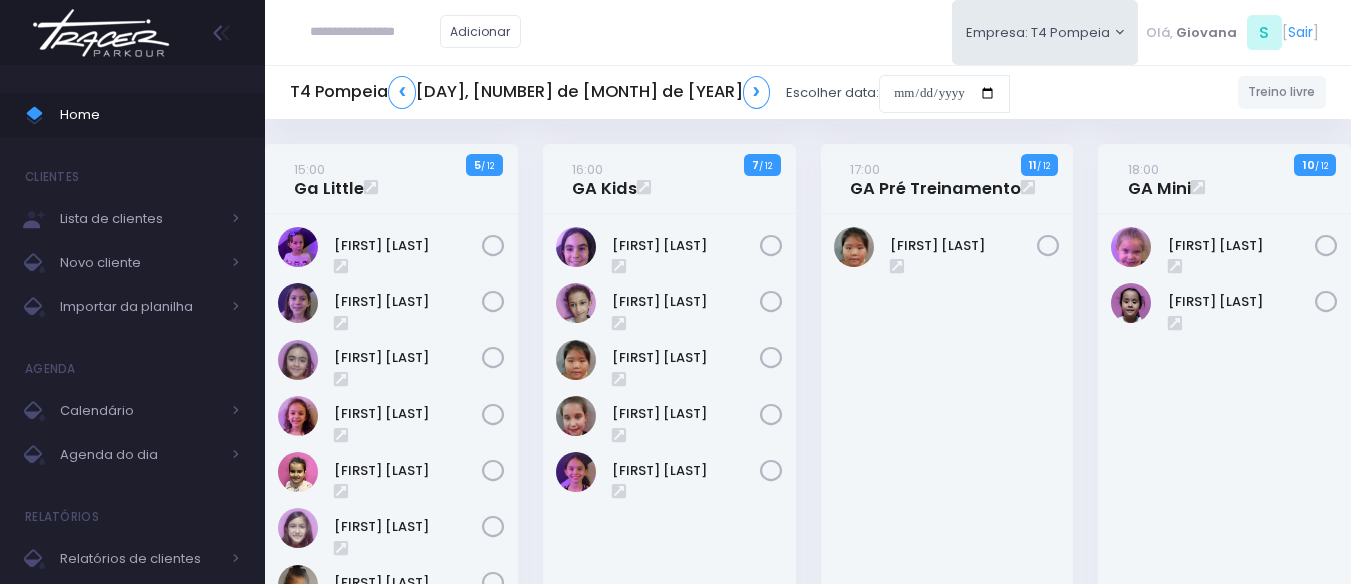 click on "16:00 GA Kids
7  / 12" at bounding box center [669, 401] 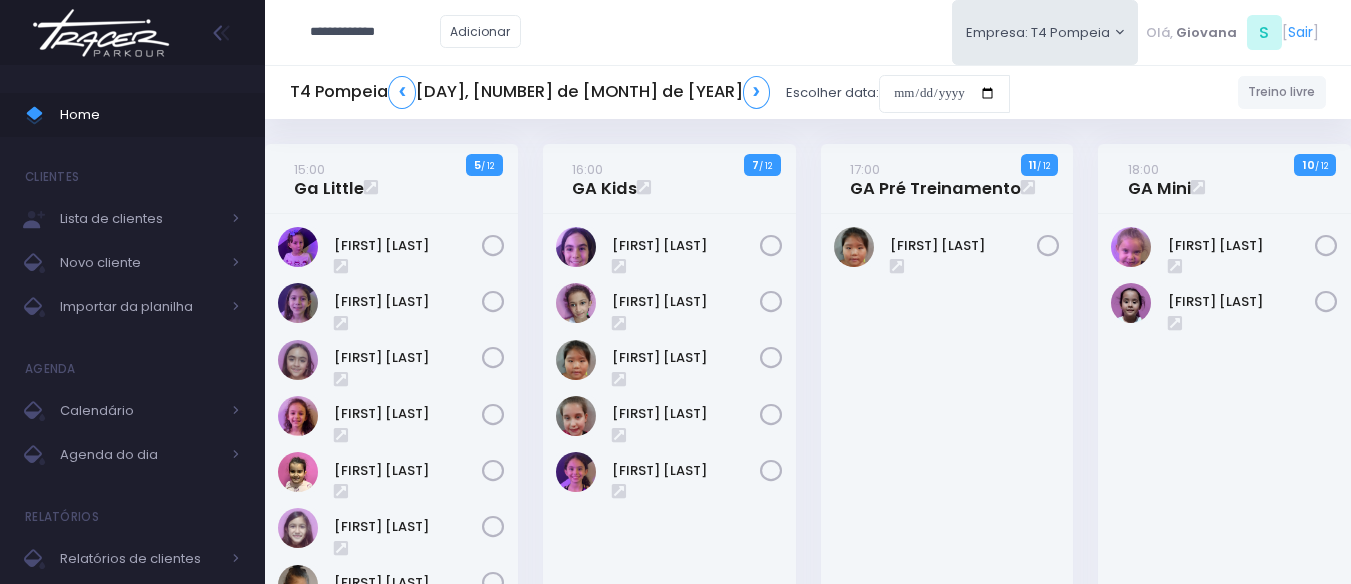 click on "**********" at bounding box center (375, 32) 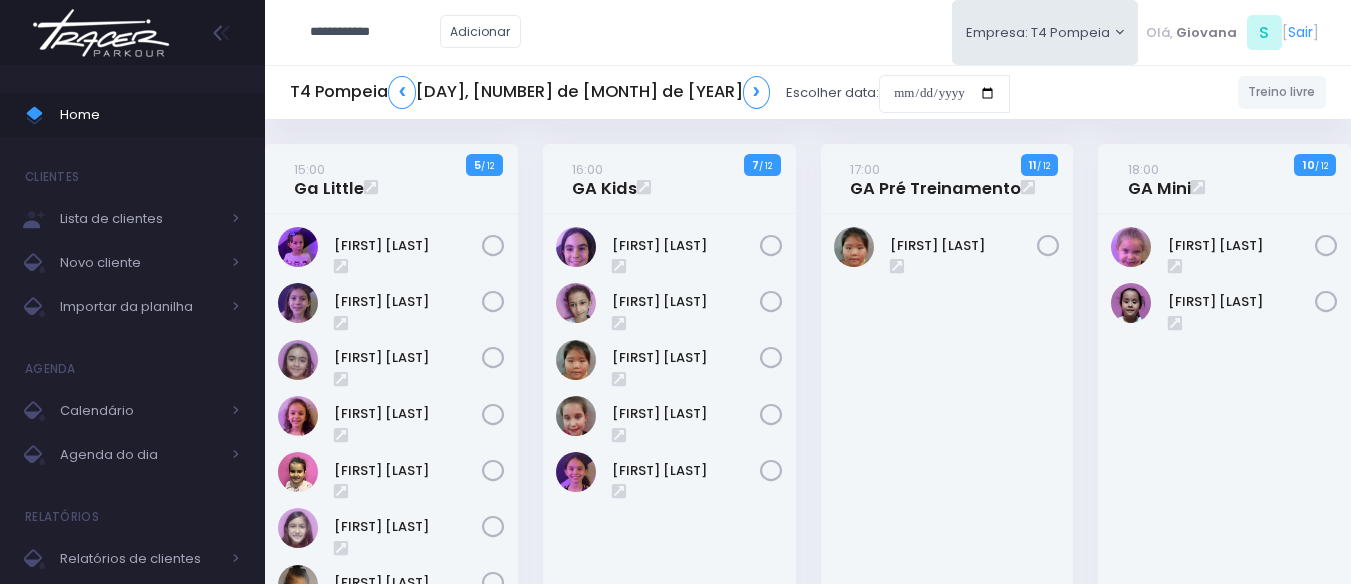 type on "**********" 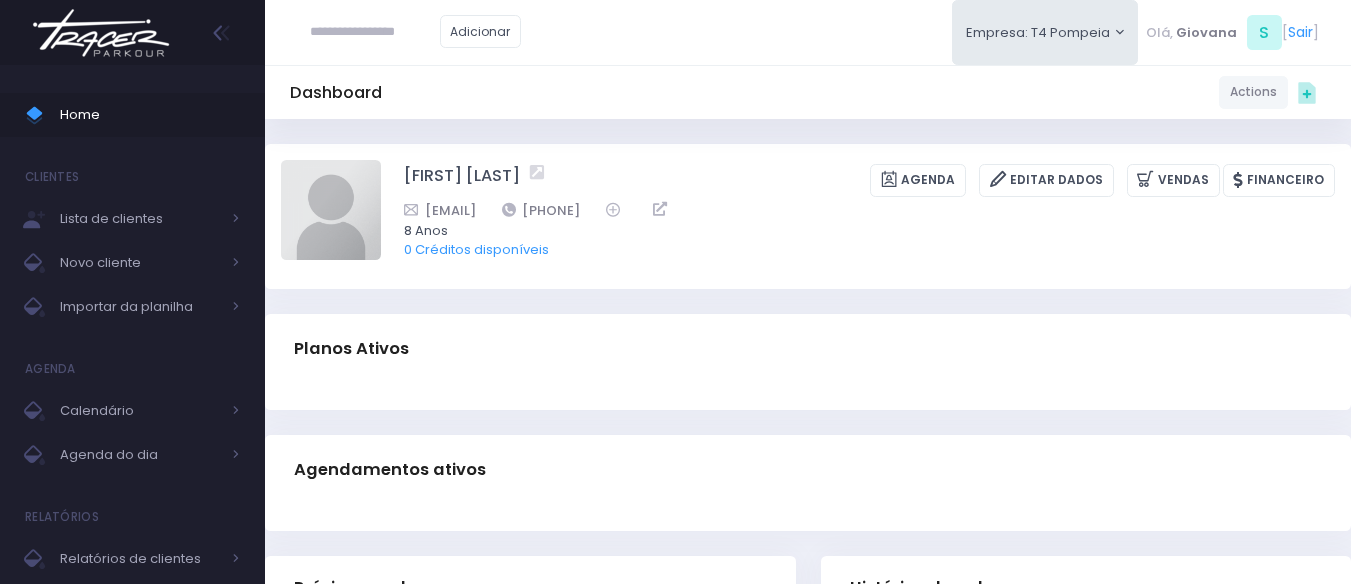 scroll, scrollTop: 0, scrollLeft: 0, axis: both 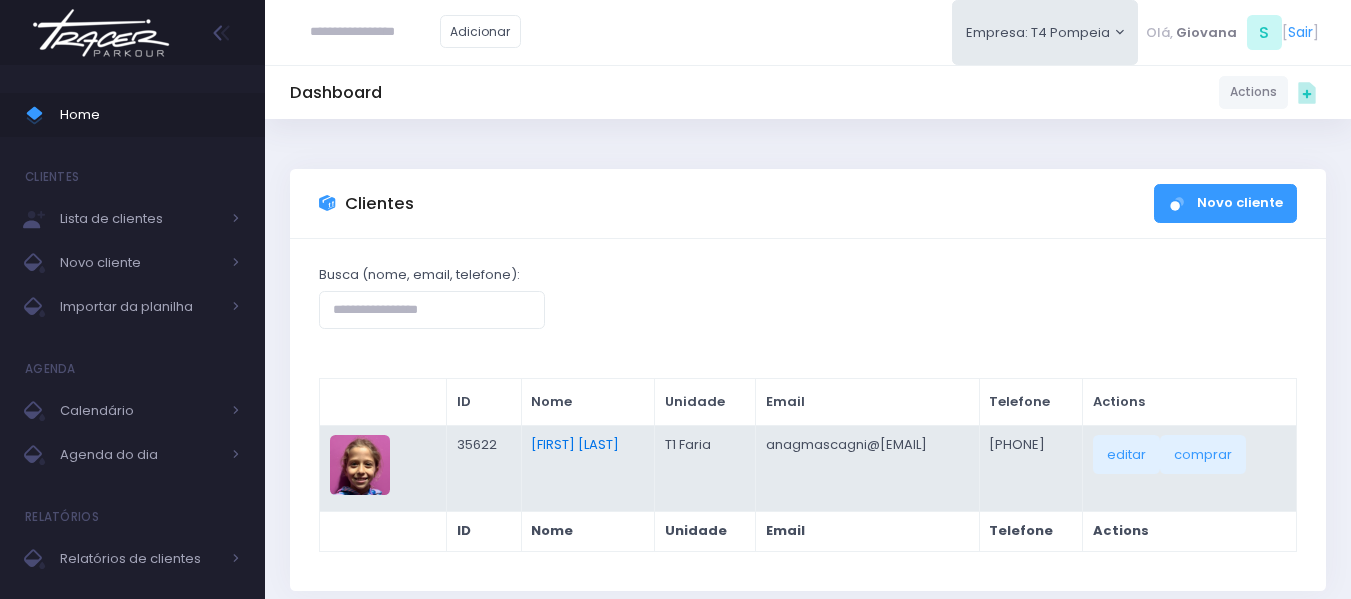 click on "[FIRST] [LAST]" at bounding box center [575, 444] 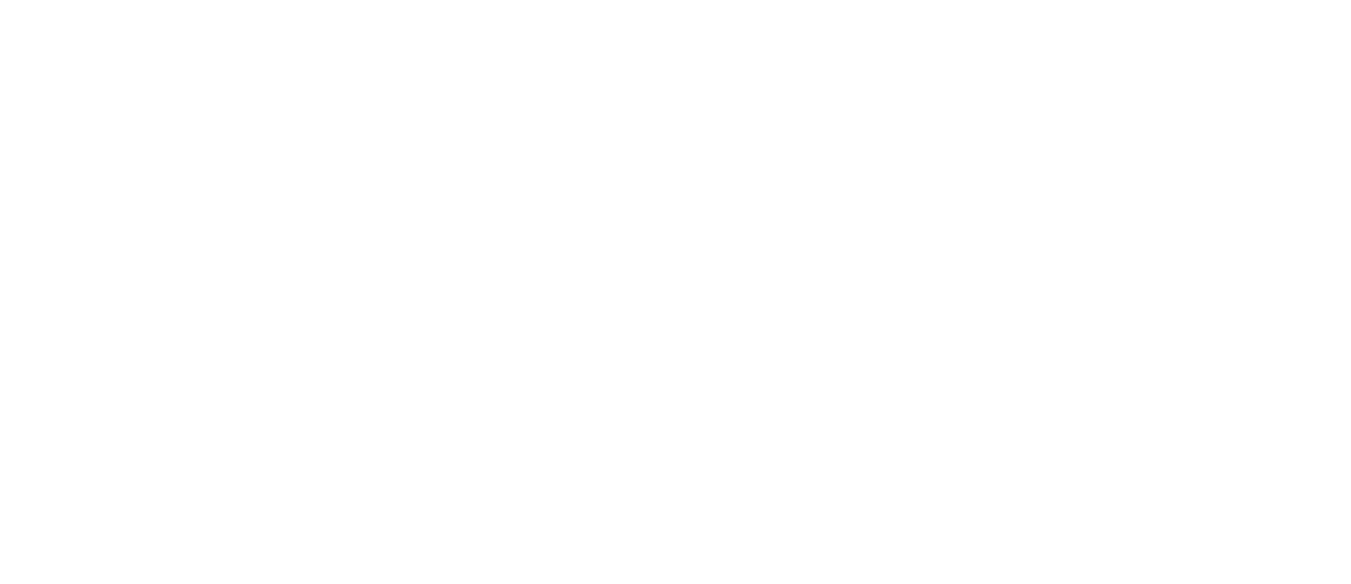 scroll, scrollTop: 0, scrollLeft: 0, axis: both 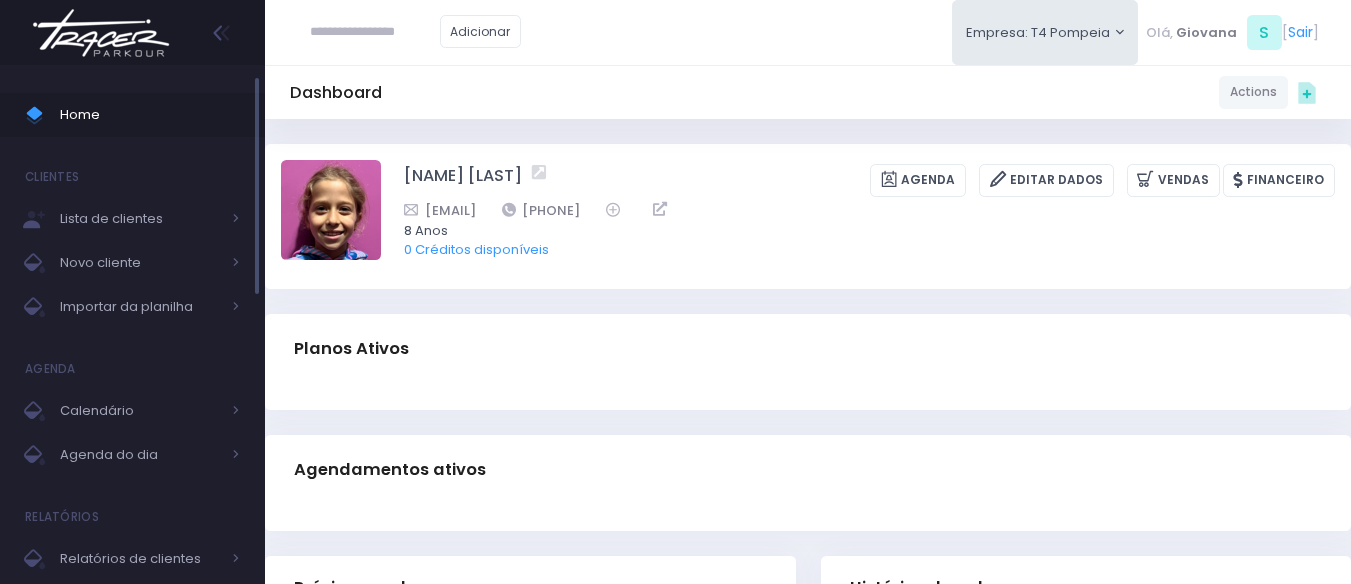 click on "Home
Clientes
Lista de clientes
Novo cliente
Importar da planilha
Agenda
Calendário
Agenda do dia
Relatórios" at bounding box center (132, 675) 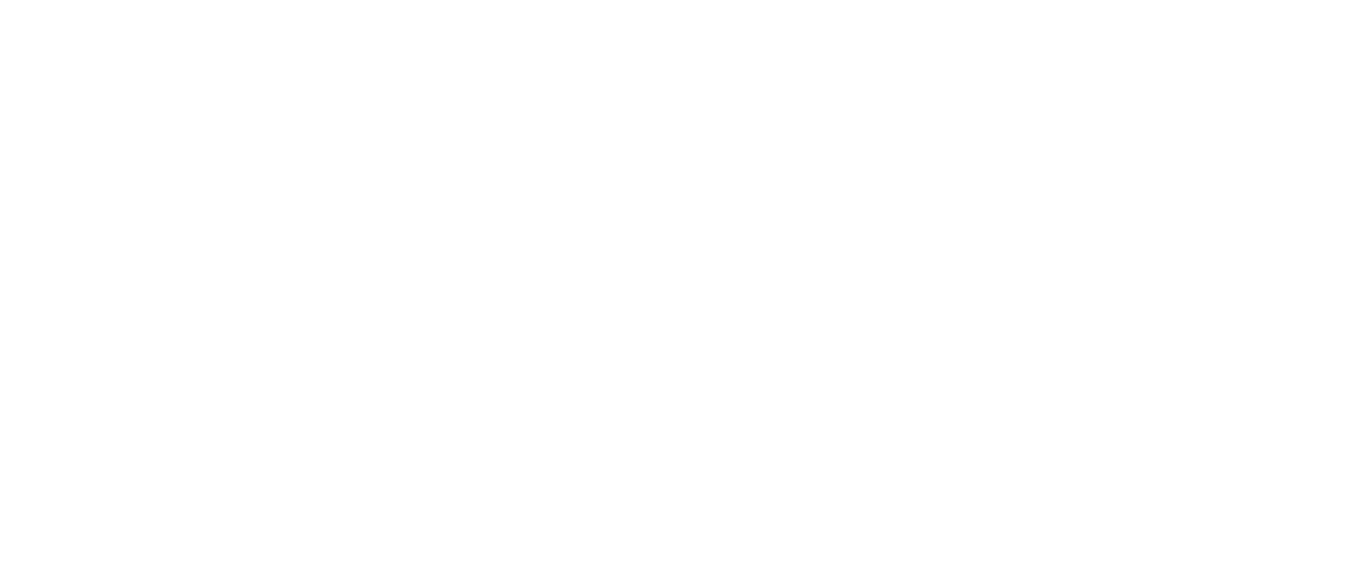 scroll, scrollTop: 385, scrollLeft: 0, axis: vertical 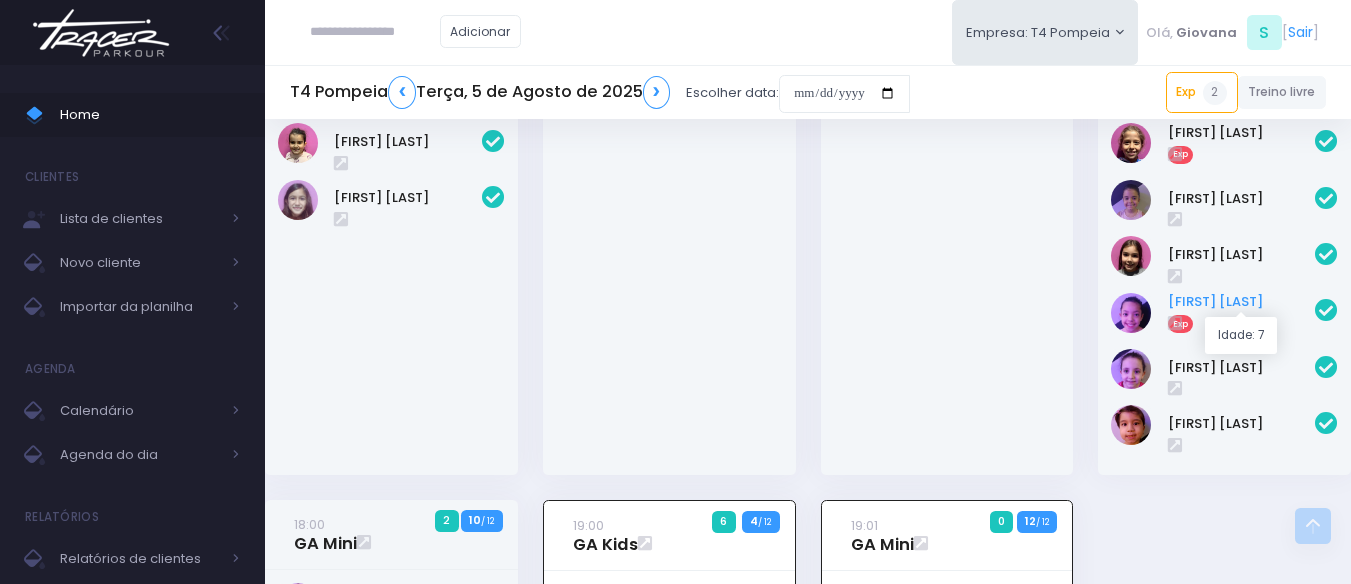 click on "[FIRST] [LAST]" at bounding box center [1242, 302] 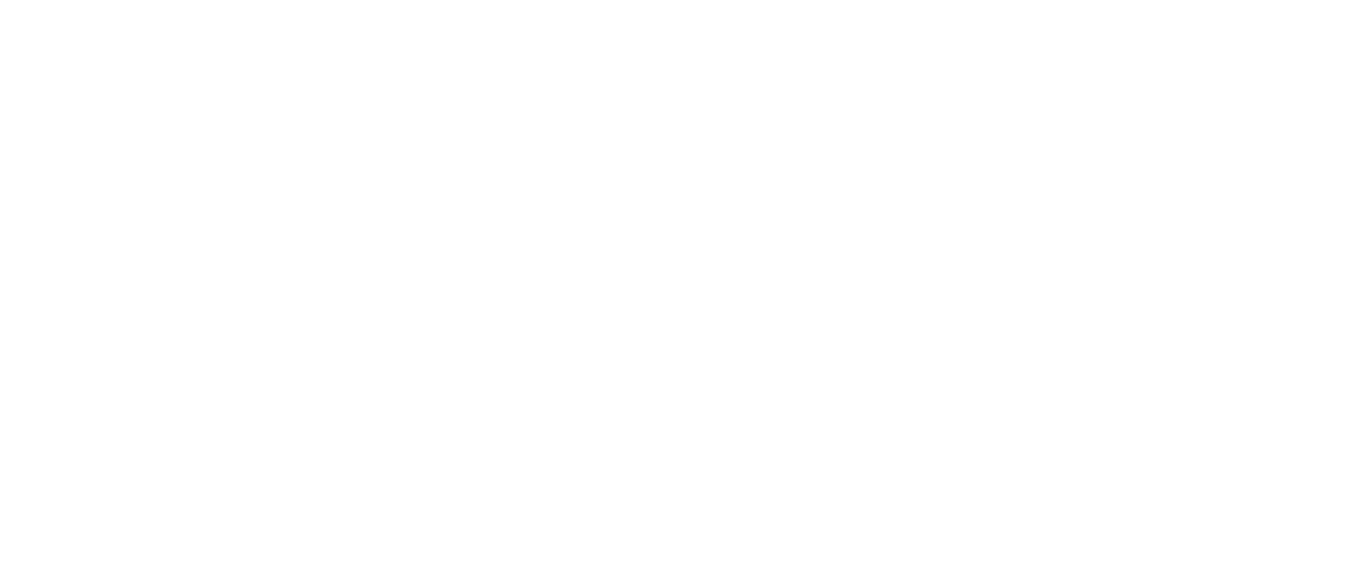 scroll, scrollTop: 0, scrollLeft: 0, axis: both 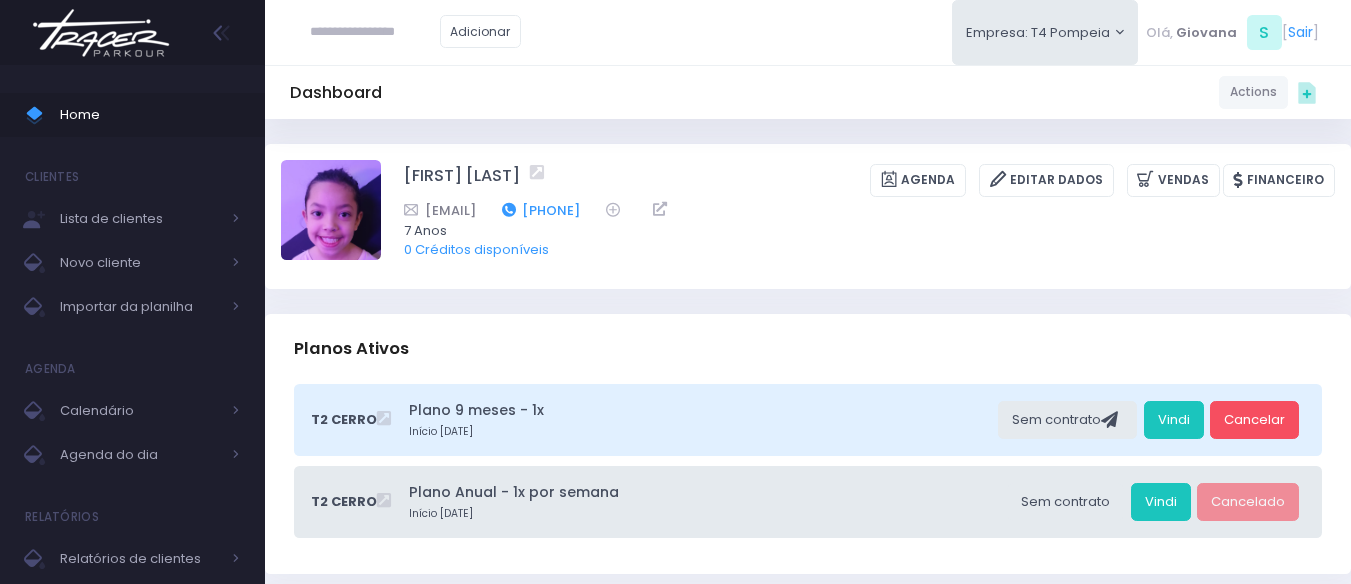 drag, startPoint x: 688, startPoint y: 204, endPoint x: 598, endPoint y: 211, distance: 90.27181 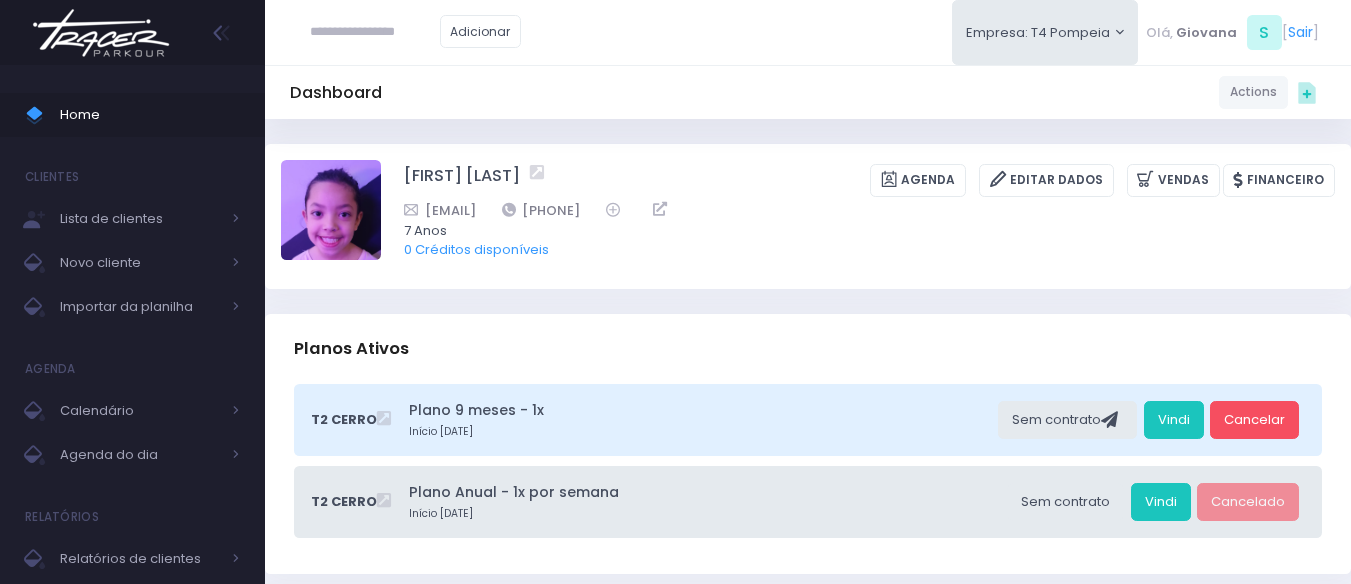 copy on "11975579965" 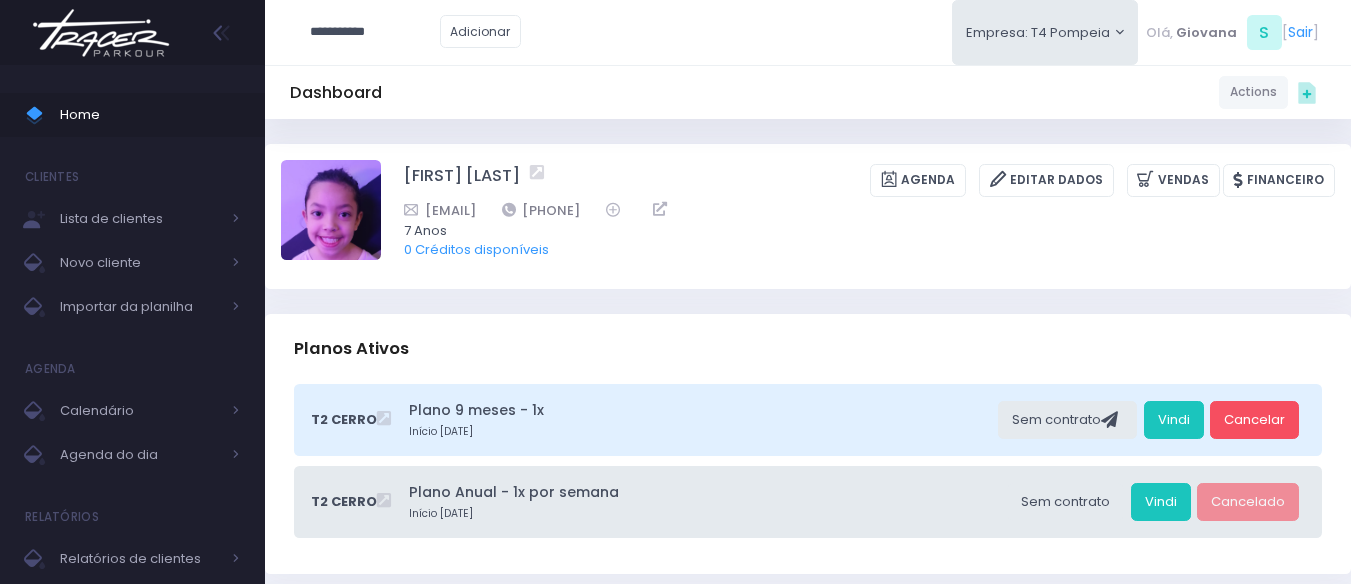 type on "**********" 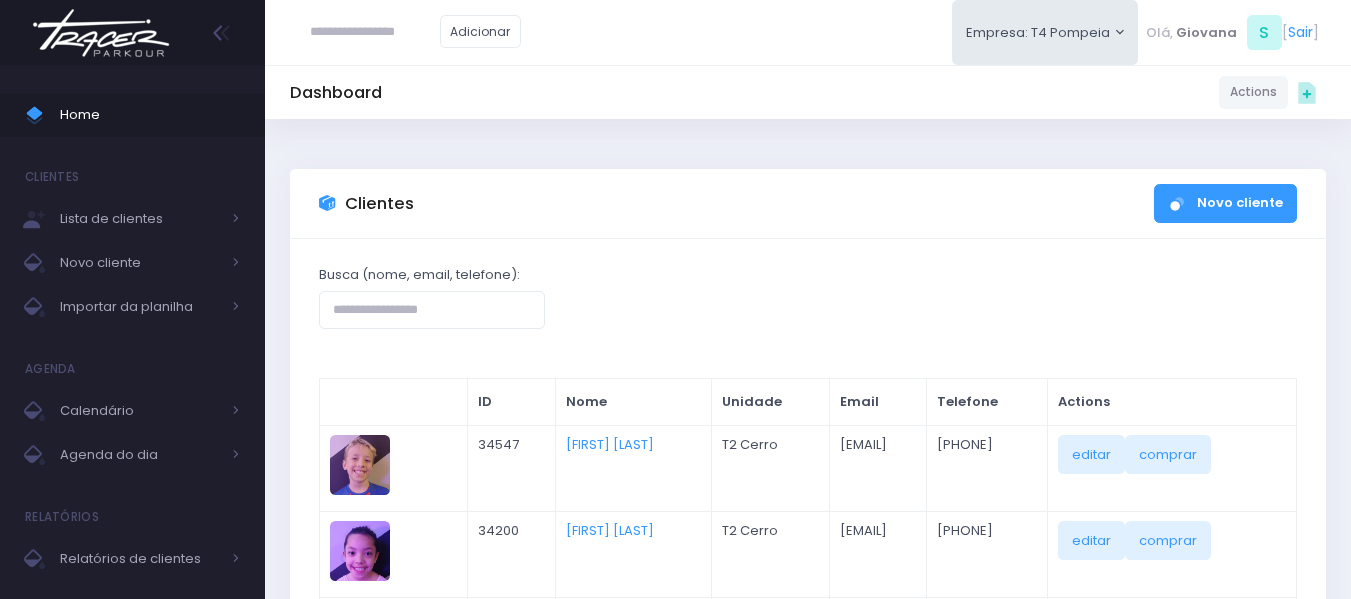 scroll, scrollTop: 193, scrollLeft: 0, axis: vertical 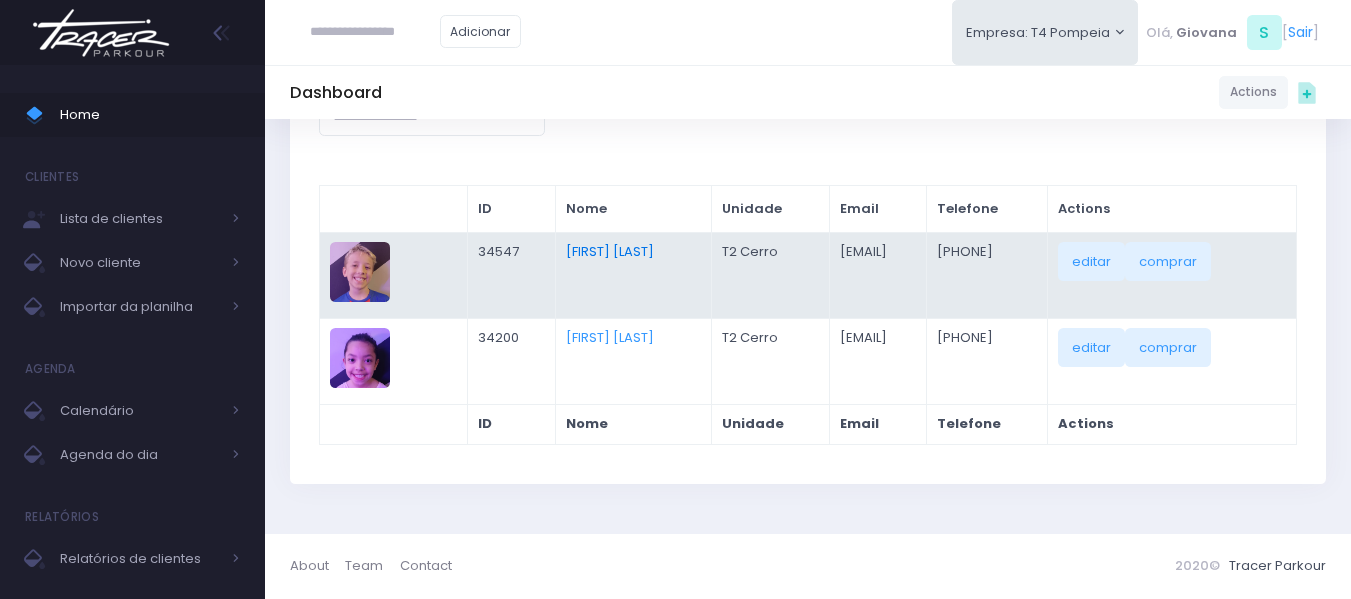 click on "[FIRST] [LAST]" at bounding box center [610, 251] 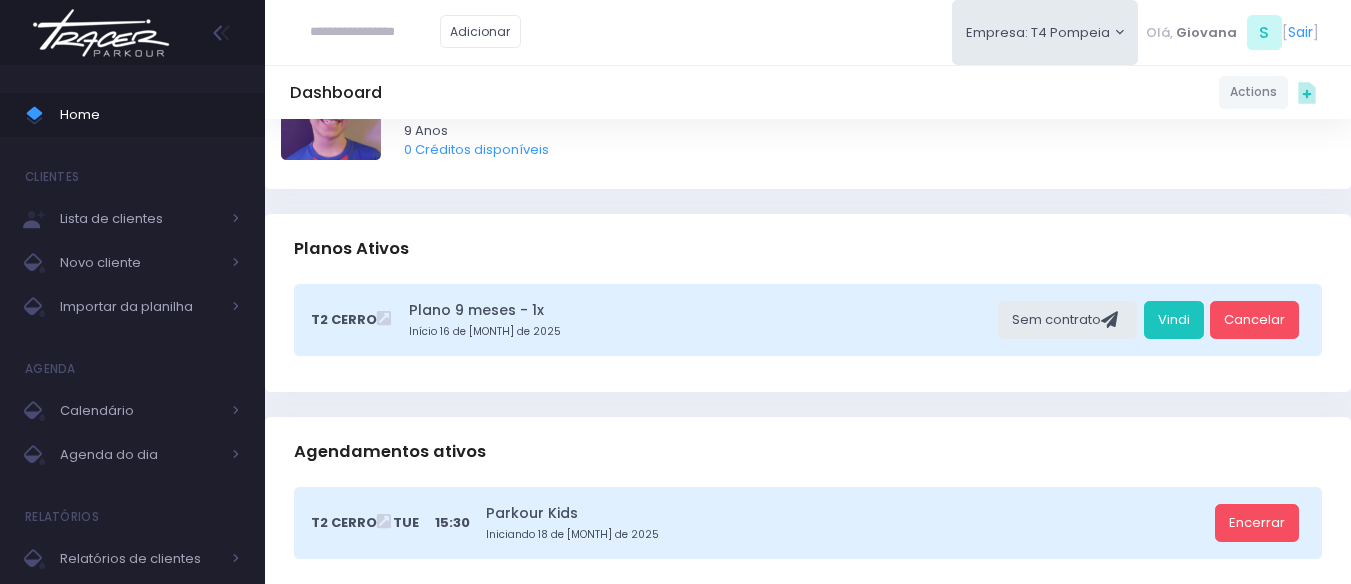 scroll, scrollTop: 0, scrollLeft: 0, axis: both 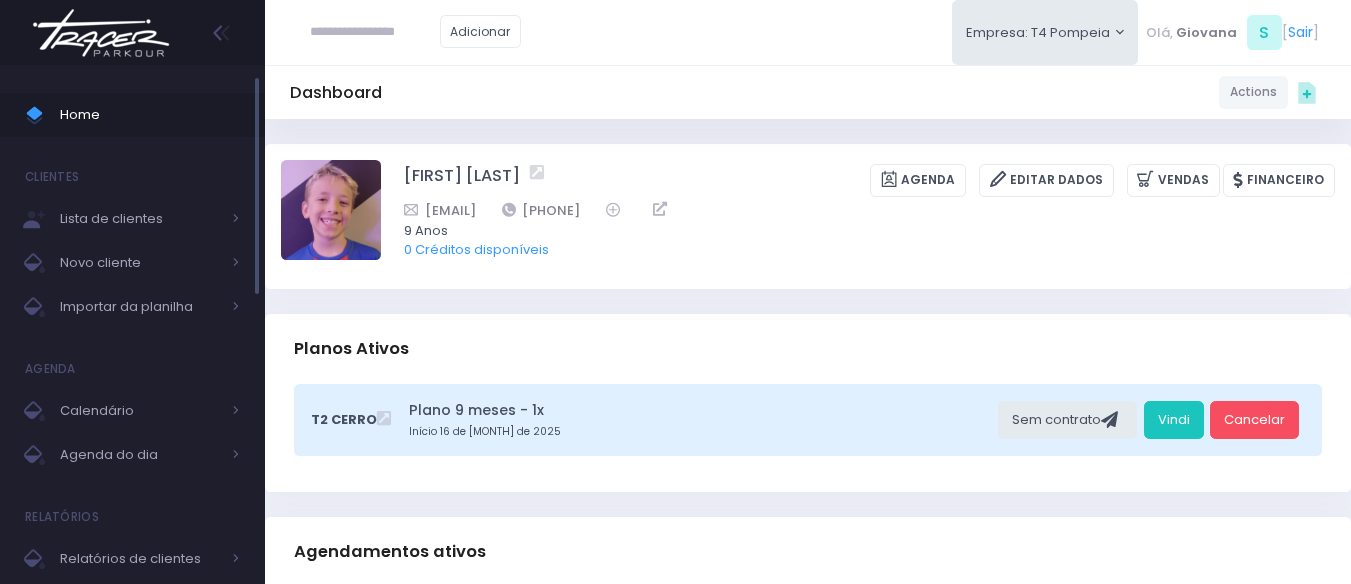 click on "Home" at bounding box center [150, 115] 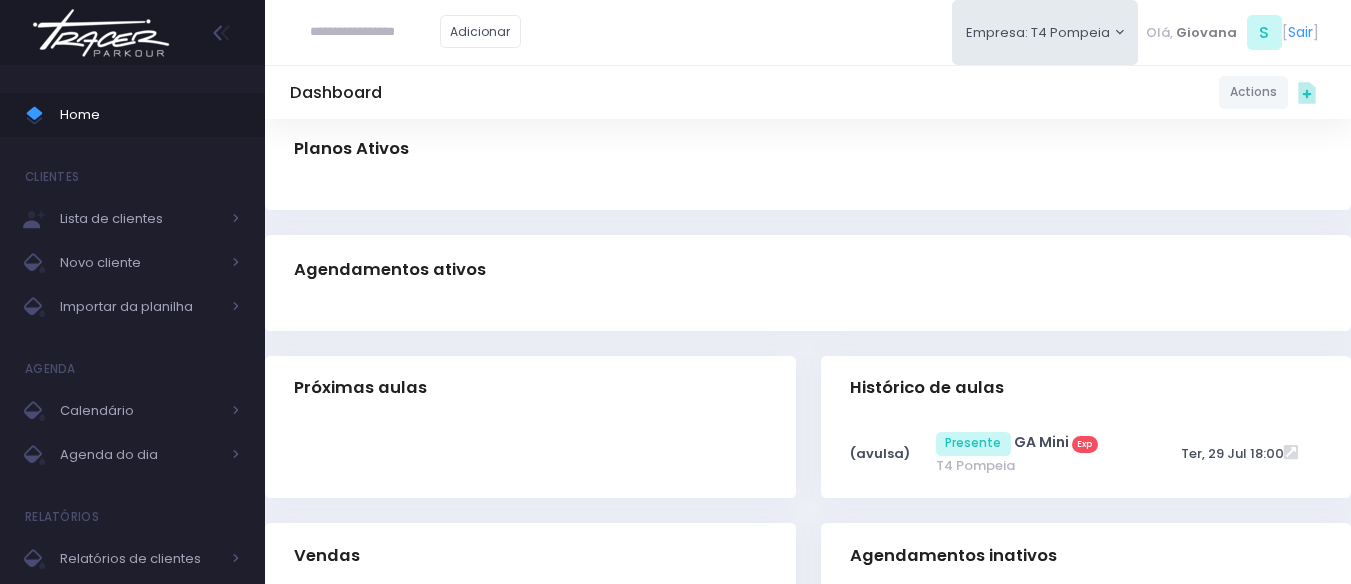 scroll, scrollTop: 300, scrollLeft: 0, axis: vertical 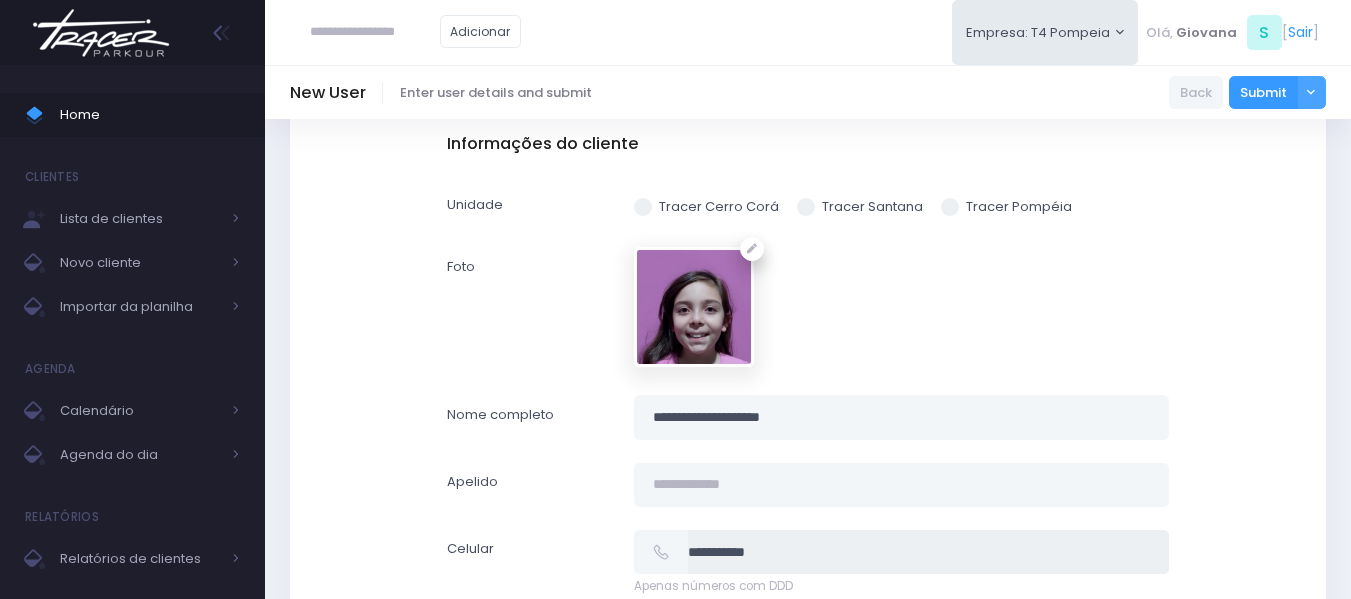 drag, startPoint x: 821, startPoint y: 554, endPoint x: 602, endPoint y: 548, distance: 219.08218 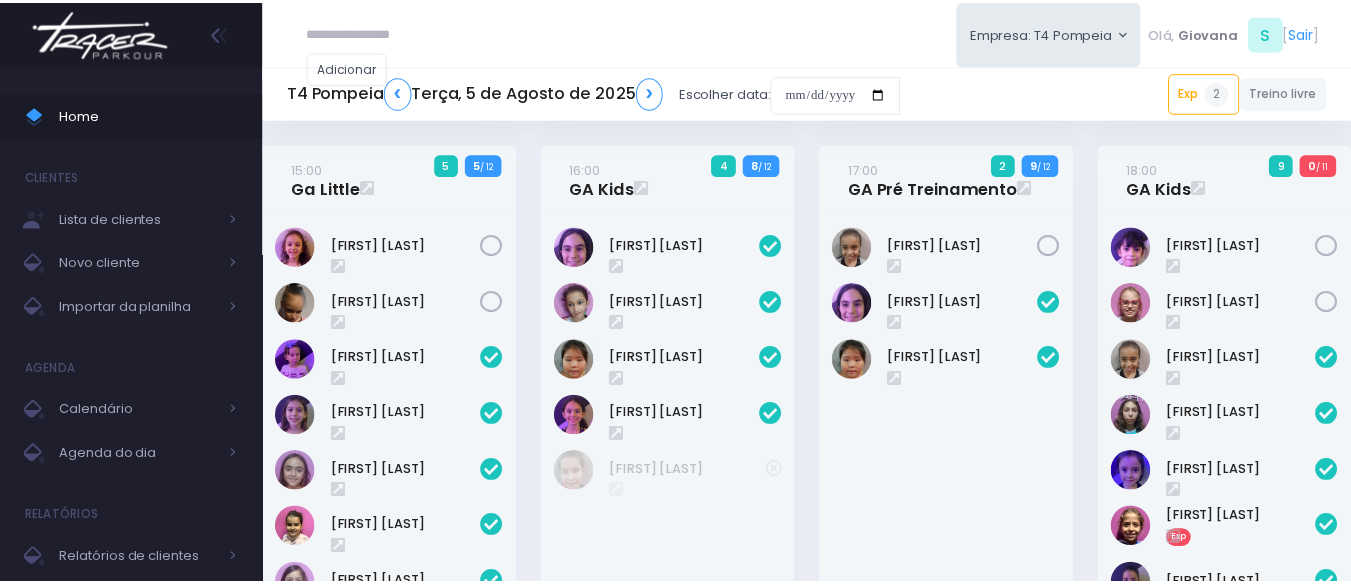 scroll, scrollTop: 0, scrollLeft: 0, axis: both 